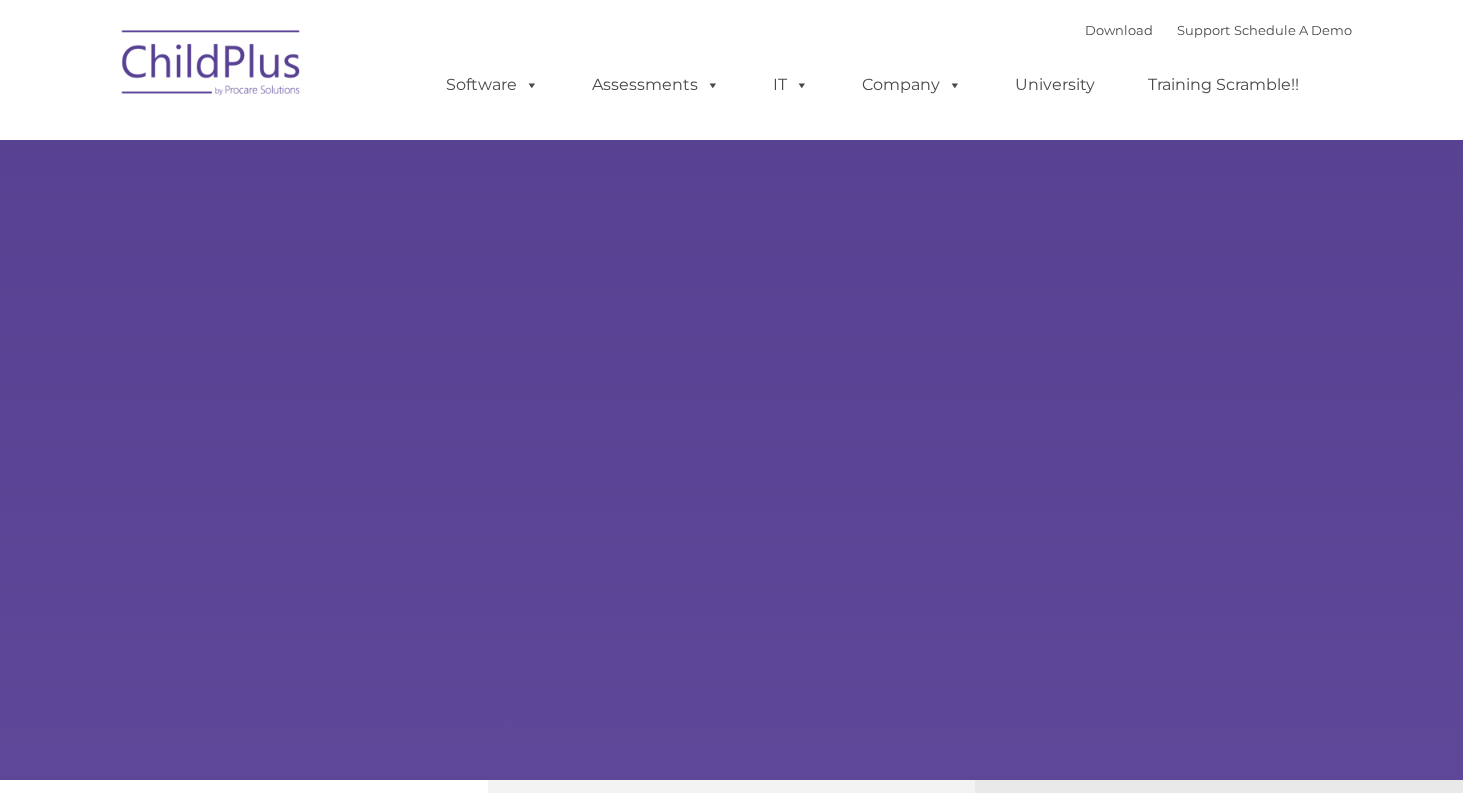 scroll, scrollTop: 0, scrollLeft: 0, axis: both 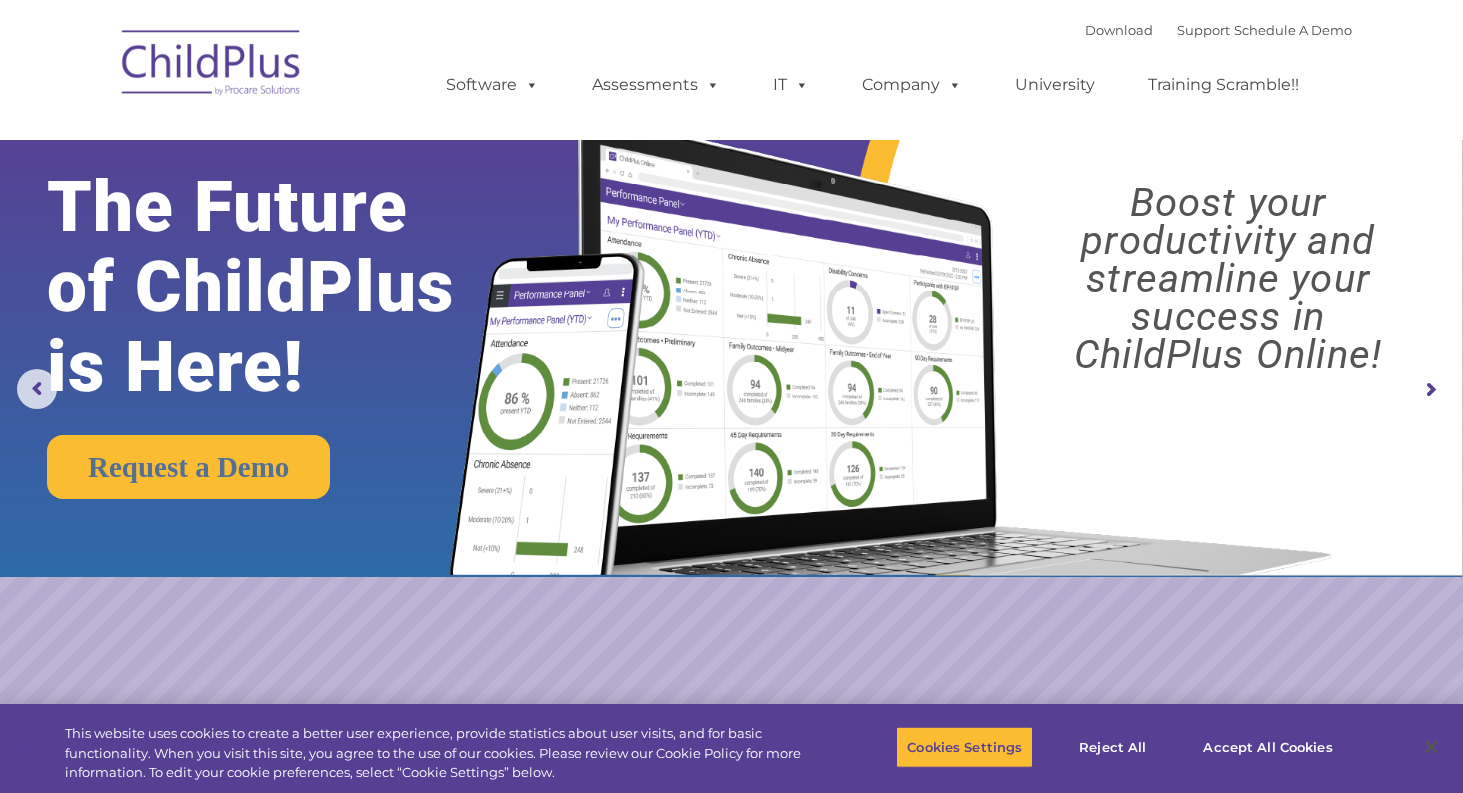 drag, startPoint x: 1446, startPoint y: 34, endPoint x: 1417, endPoint y: 279, distance: 246.71036 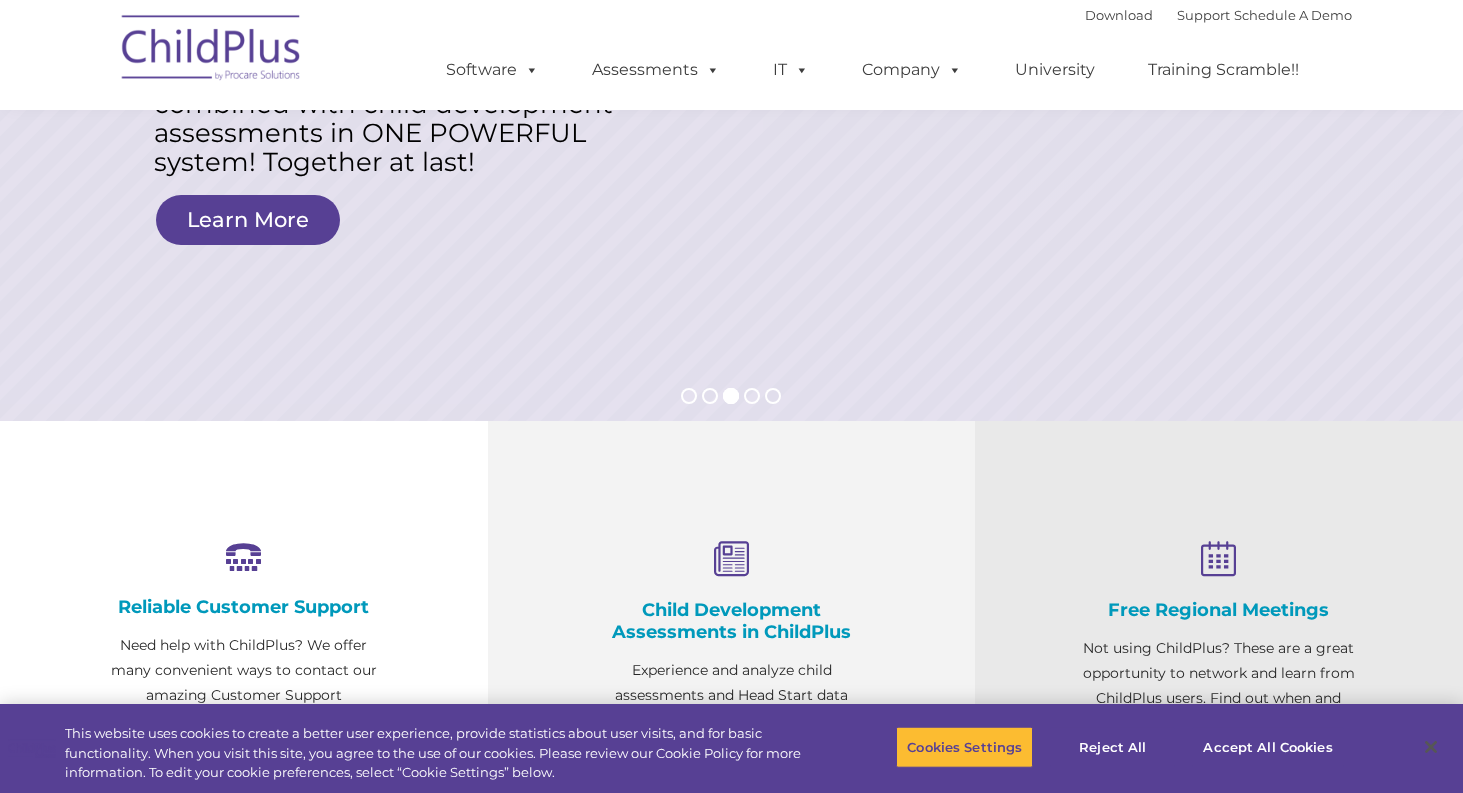 scroll, scrollTop: 0, scrollLeft: 0, axis: both 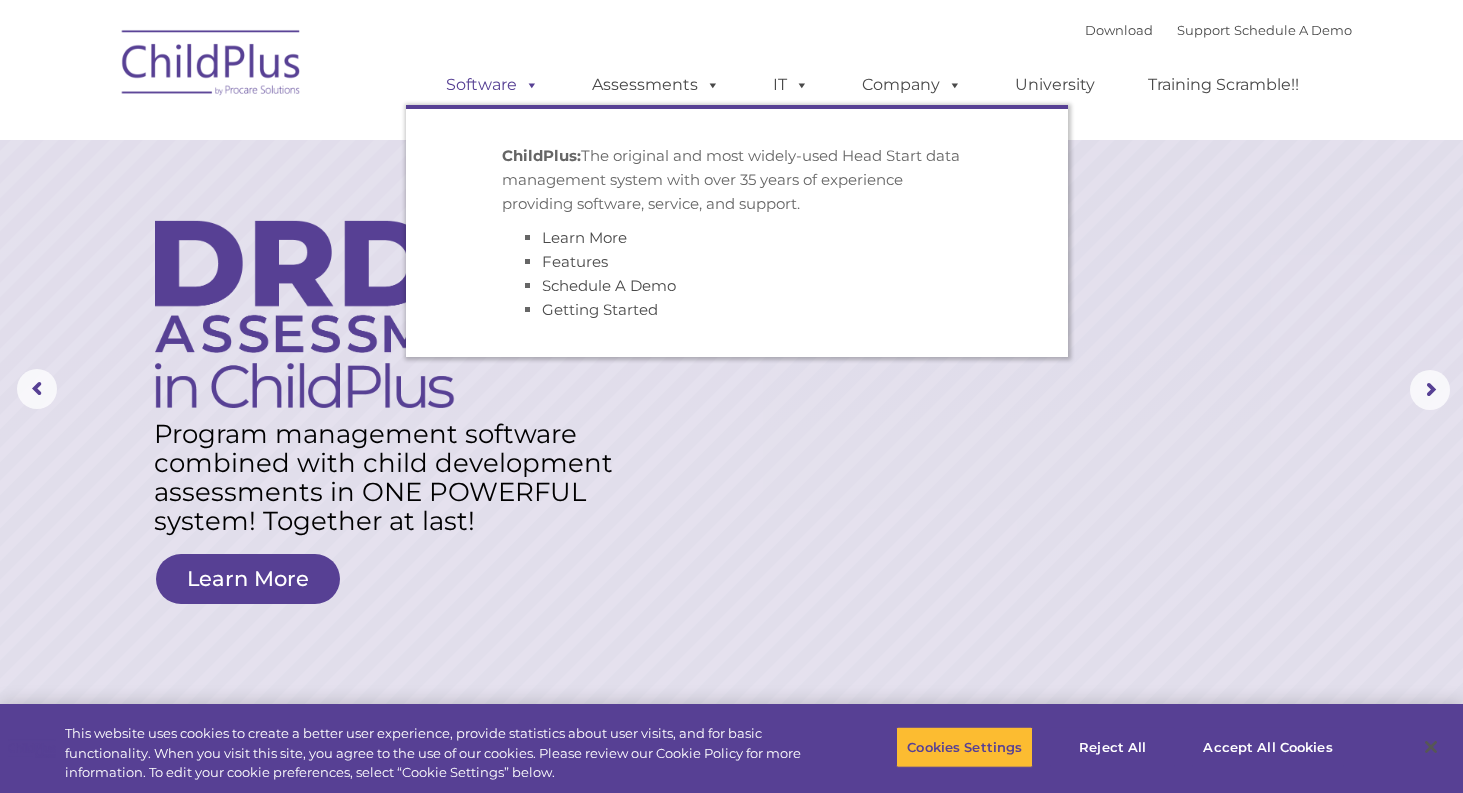 click at bounding box center (528, 84) 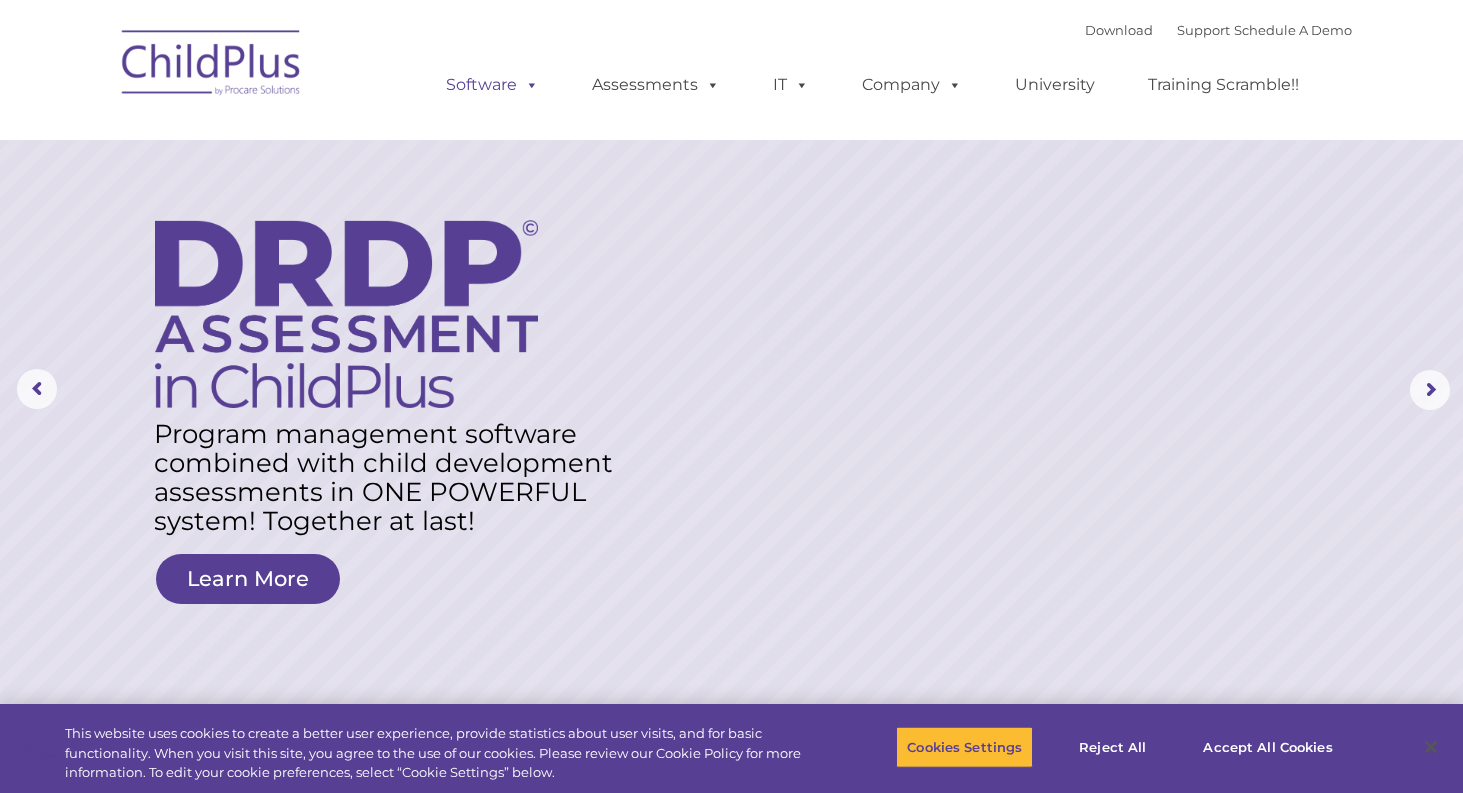 click at bounding box center [528, 84] 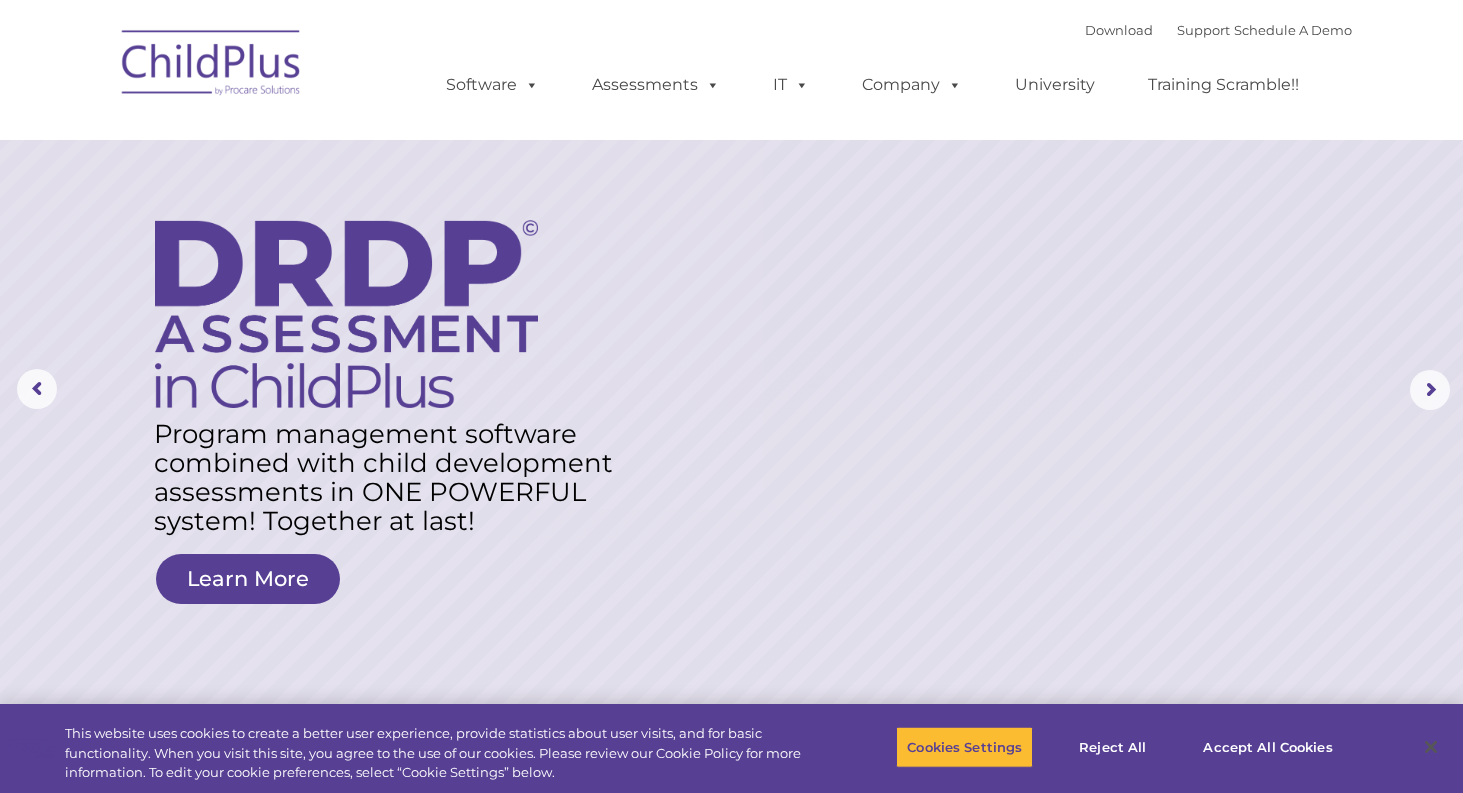 click on "Download          Support      |     Schedule A Demo

MENU MENU Software
ChildPlus:  The original and most widely-used Head Start data management system with over 35 years of experience providing software, service, and support.
Learn More
Features
Schedule A Demo
Getting Started
Assessments
DRDP ©  in ChildPlus:
Learn More
DRDP Reports
Book a Discovery Call
Attend a Group Demo
DRDP FAQ
IT" at bounding box center (732, 70) 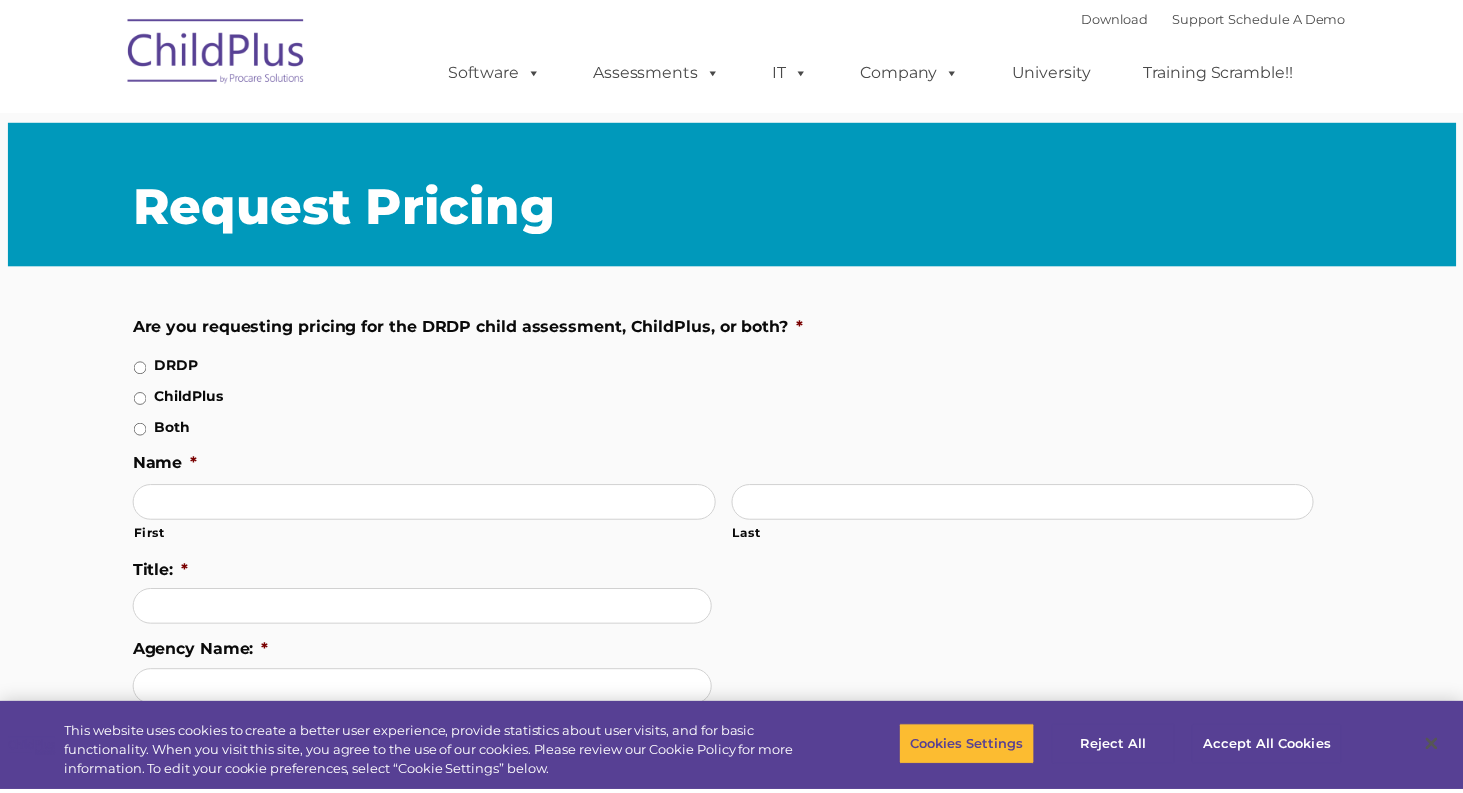 scroll, scrollTop: 0, scrollLeft: 0, axis: both 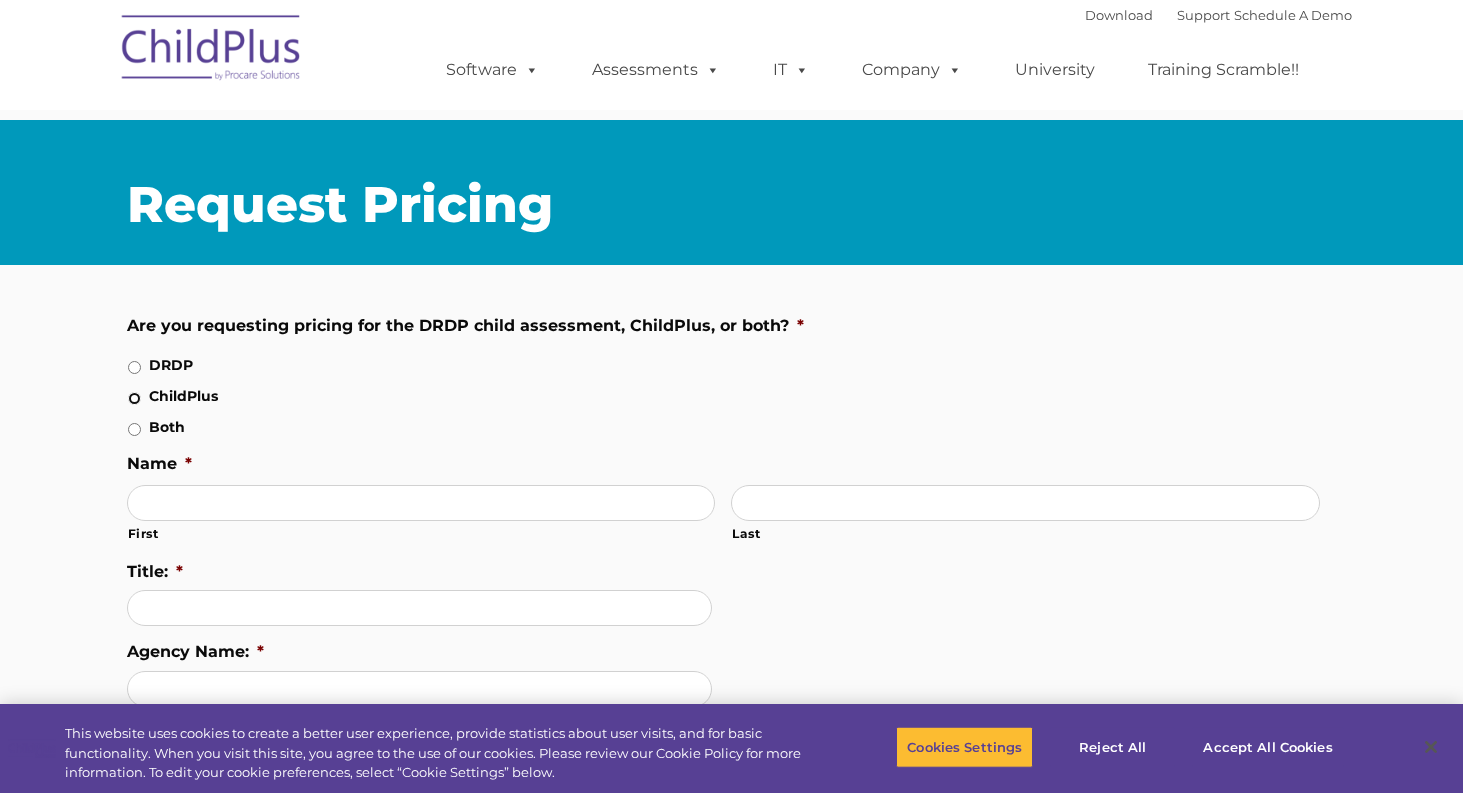 click on "ChildPlus" at bounding box center (134, 398) 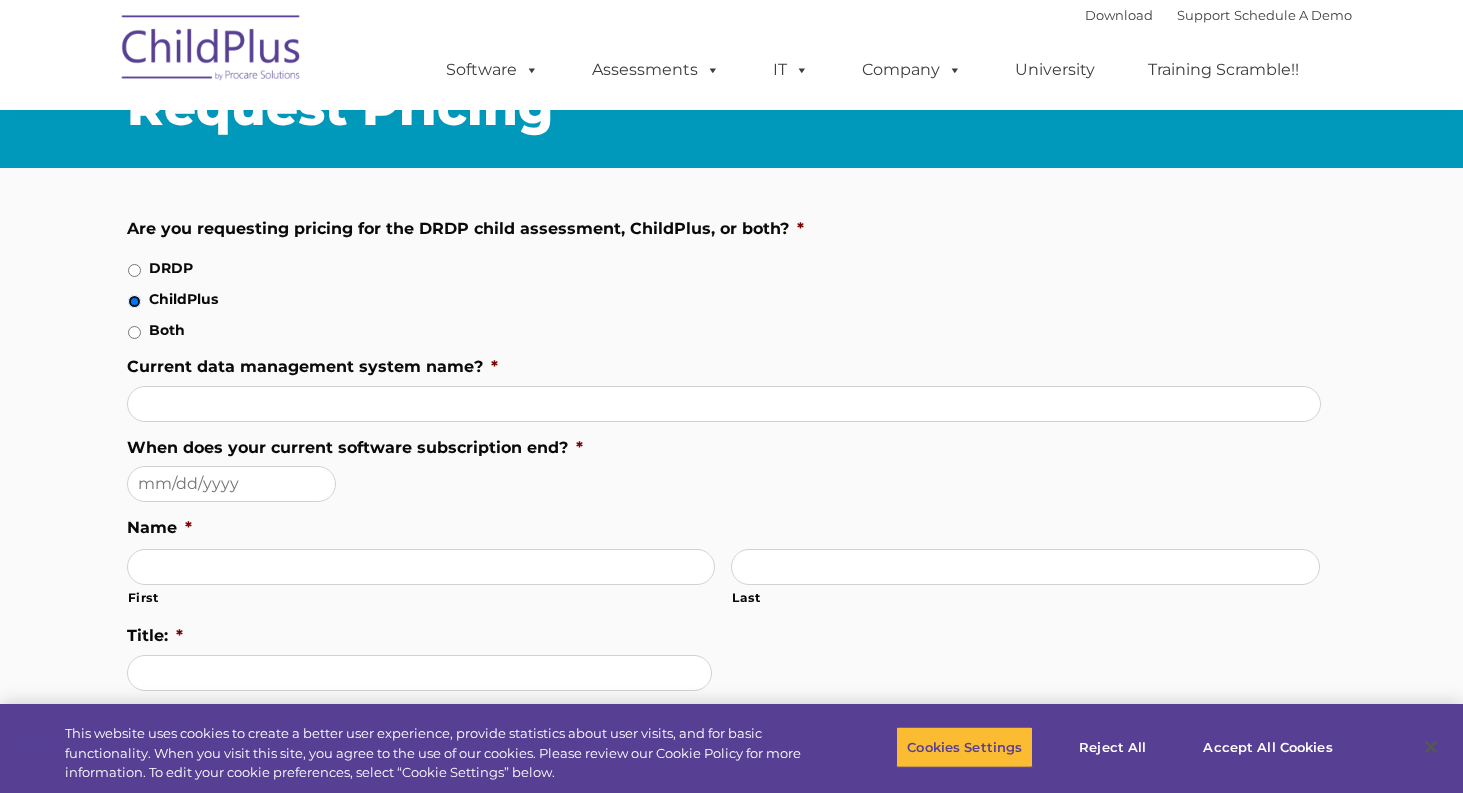 scroll, scrollTop: 0, scrollLeft: 0, axis: both 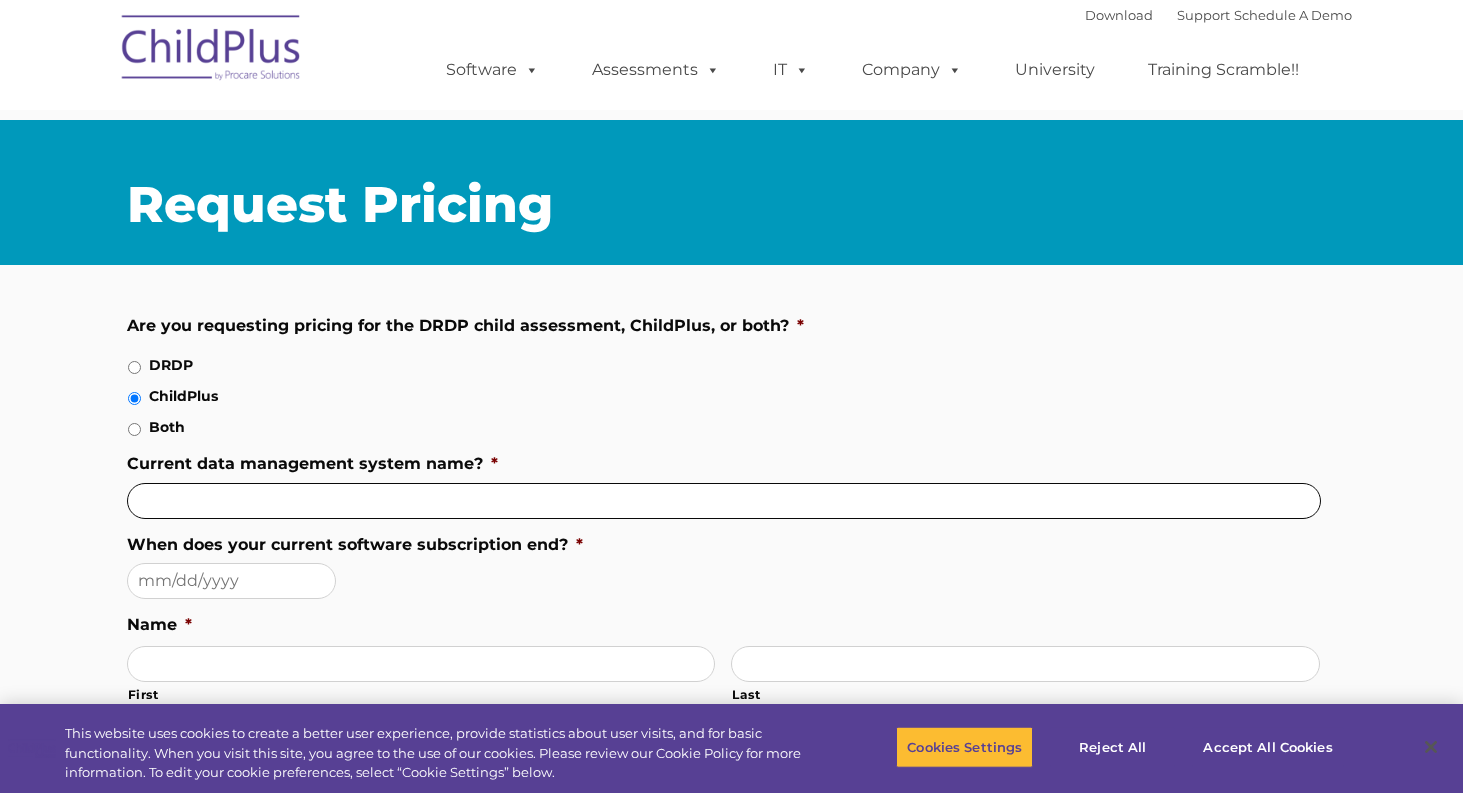 click on "Current data management system name? *" at bounding box center [724, 501] 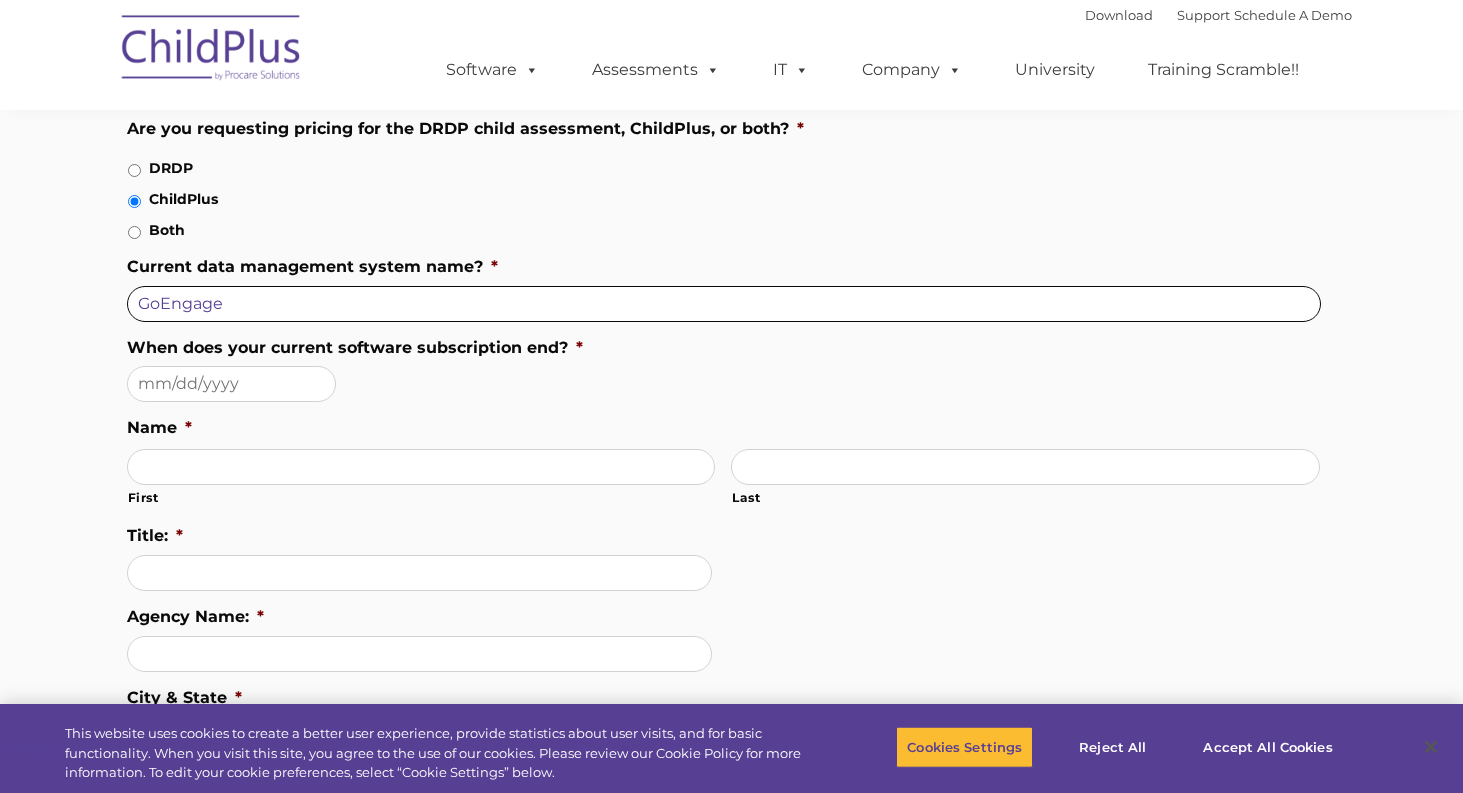 scroll, scrollTop: 200, scrollLeft: 0, axis: vertical 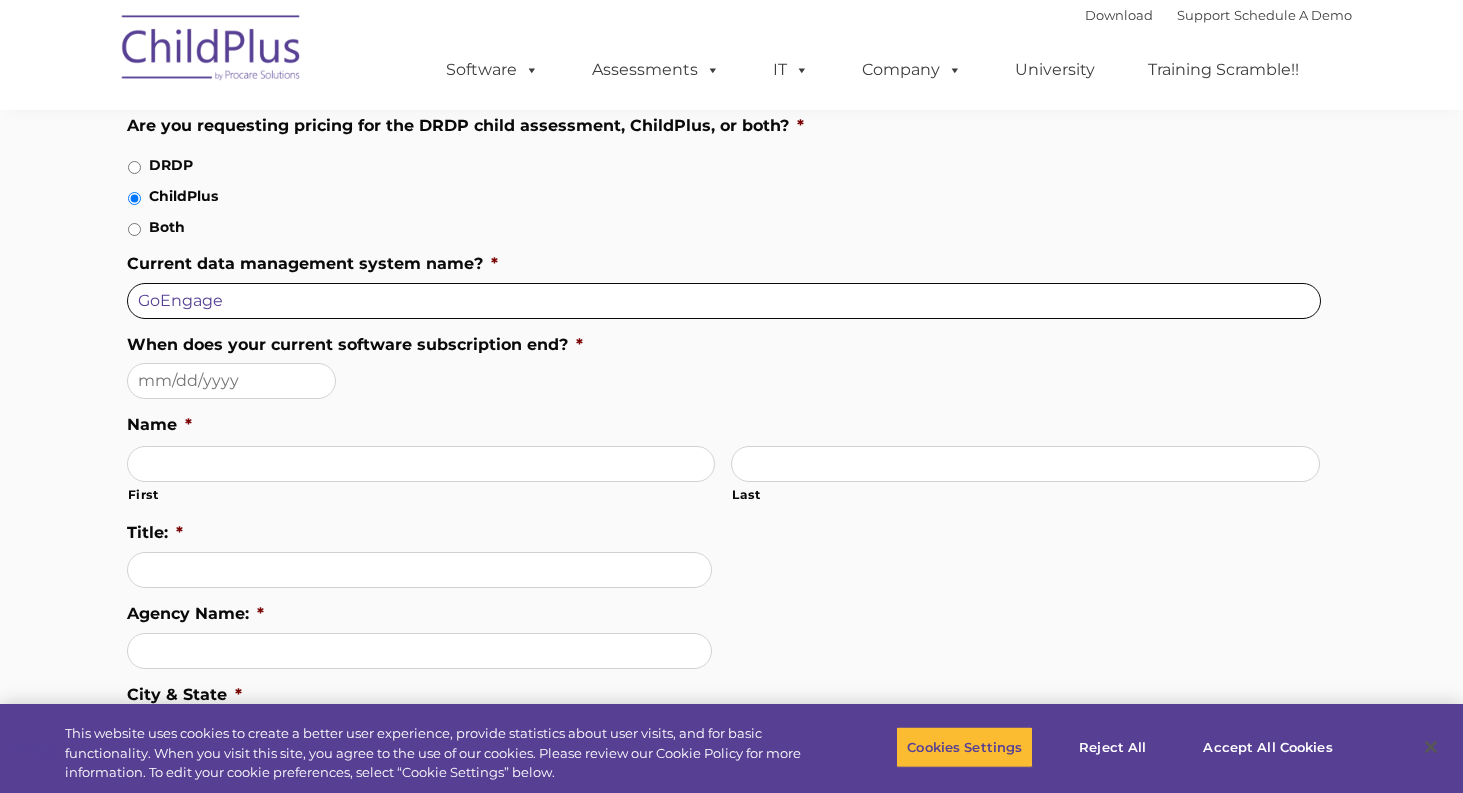 type on "GoEngage" 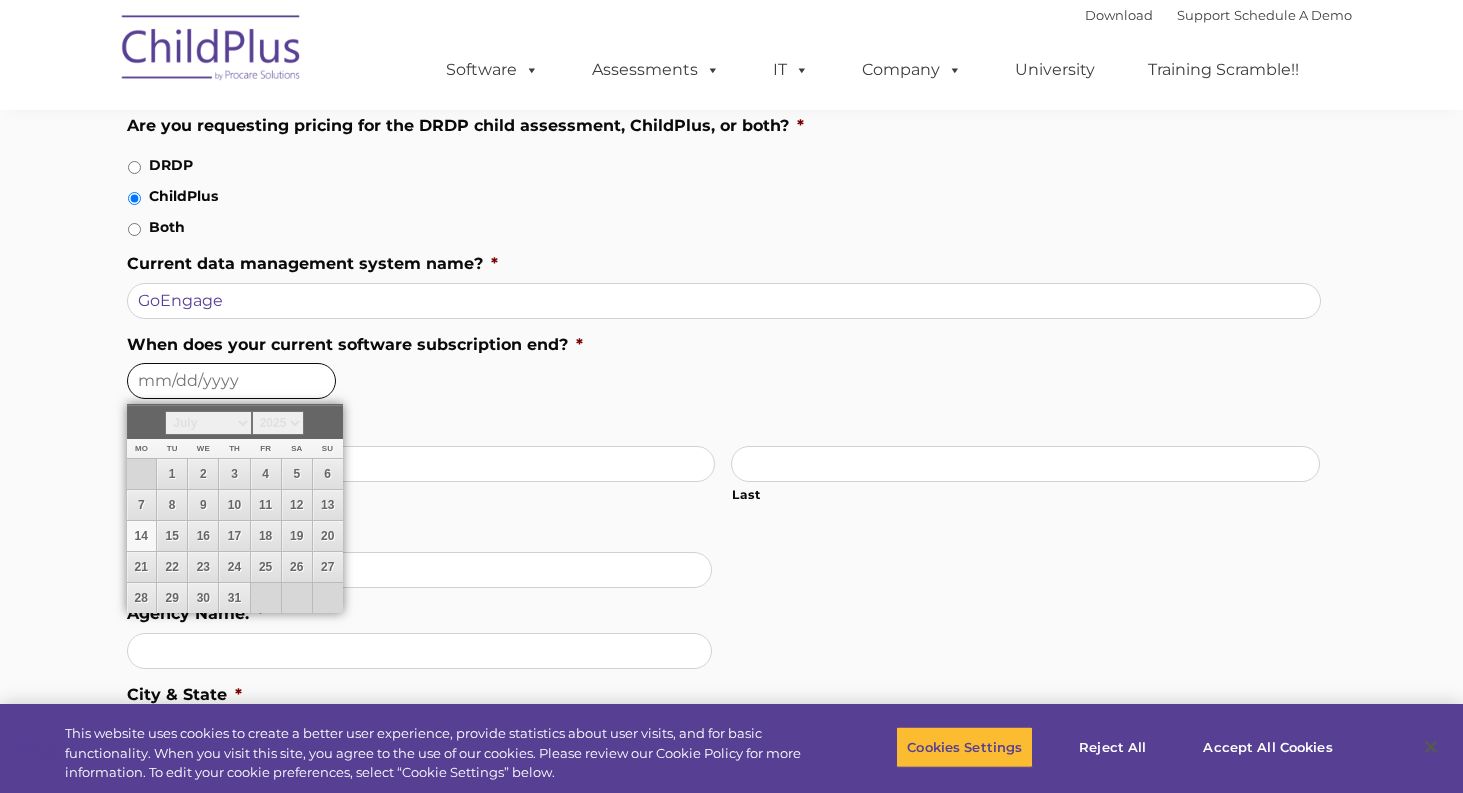 drag, startPoint x: 230, startPoint y: 384, endPoint x: -33, endPoint y: 374, distance: 263.19003 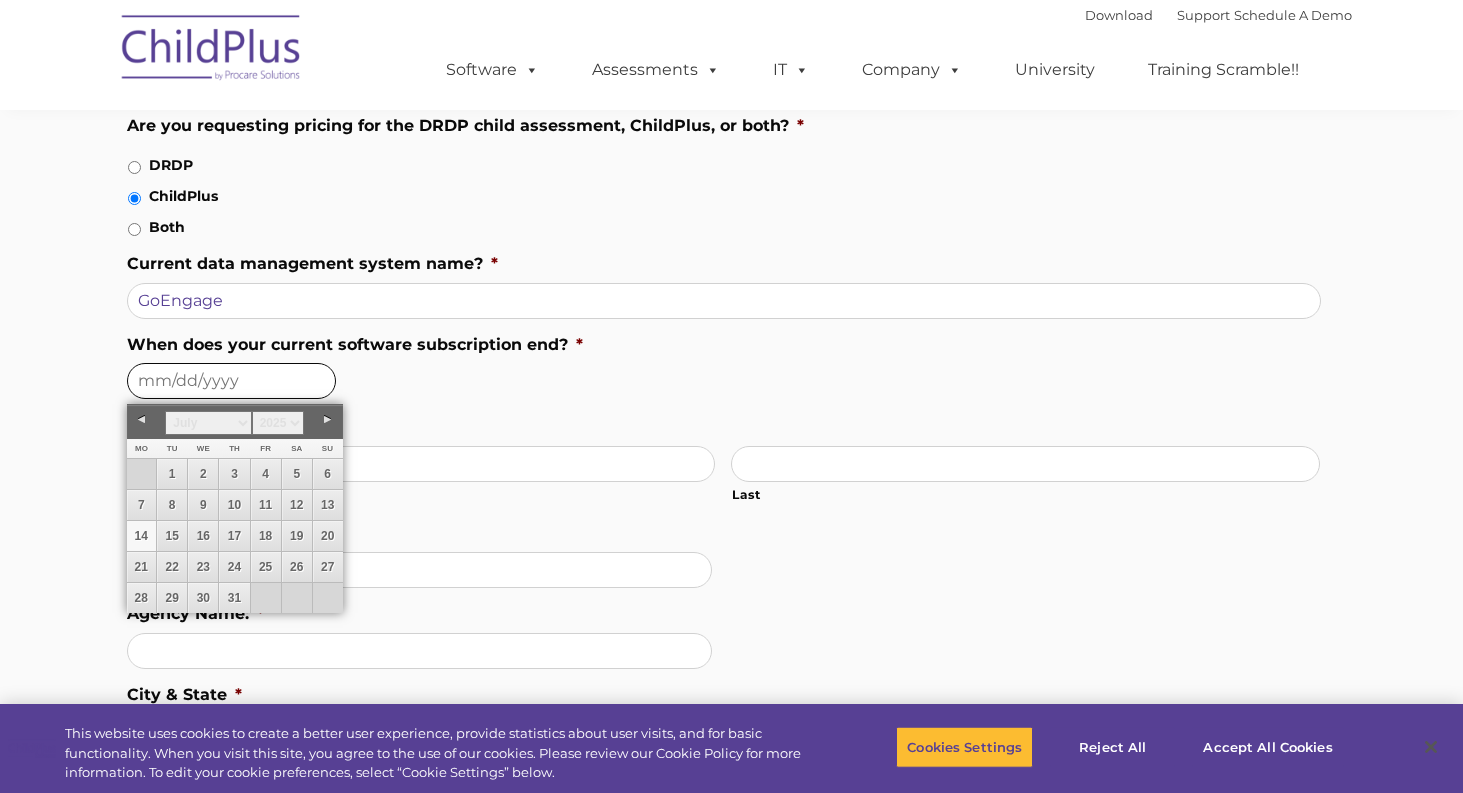 click on "Download          Support      |     Schedule A Demo

MENU MENU Software
ChildPlus:  The original and most widely-used Head Start data management system with over 35 years of experience providing software, service, and support.
Learn More
Features
Schedule A Demo
Getting Started
Assessments
DRDP ©  in ChildPlus:
Learn More
DRDP Reports
Book a Discovery Call" at bounding box center [731, 1128] 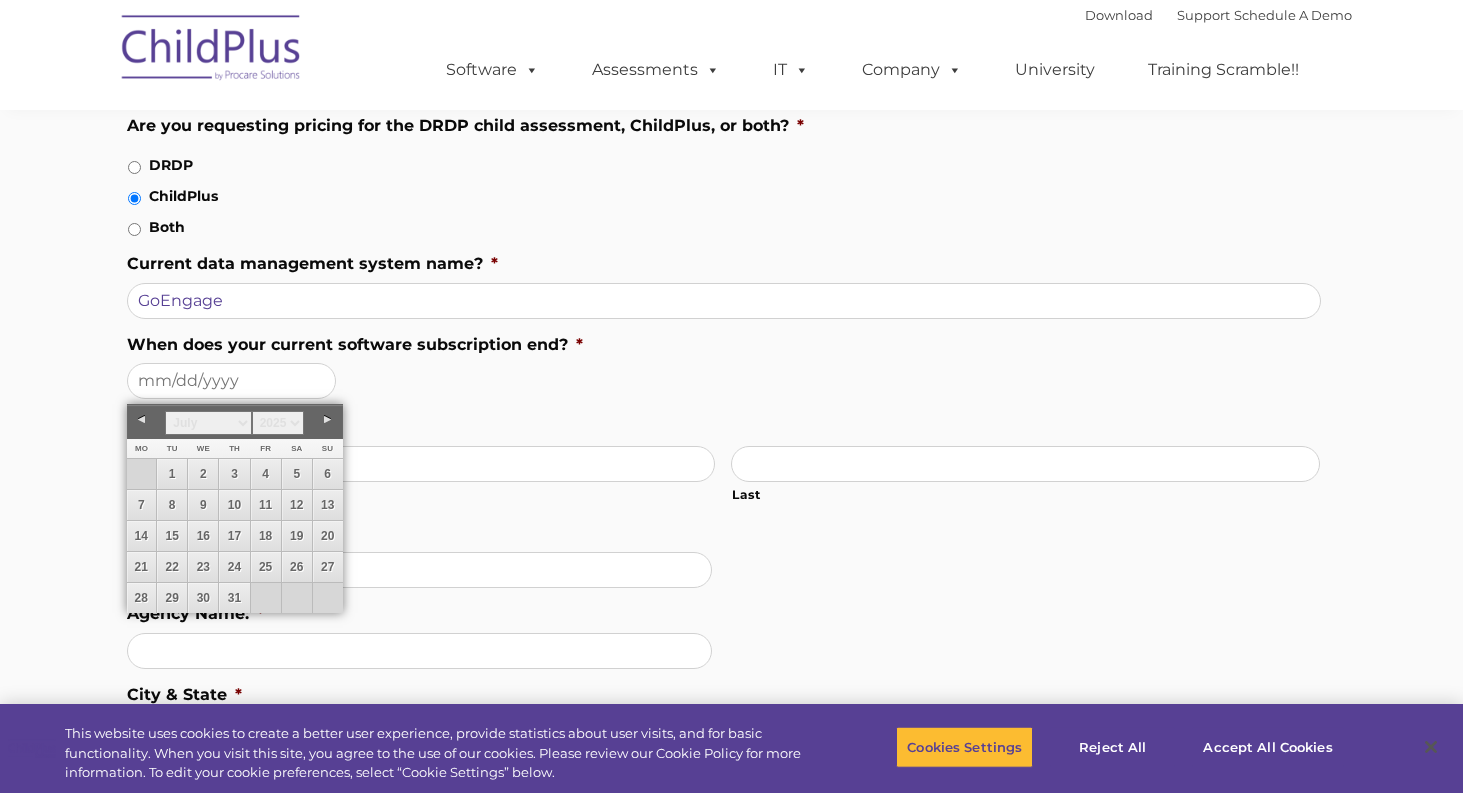 click on "Next" at bounding box center [328, 420] 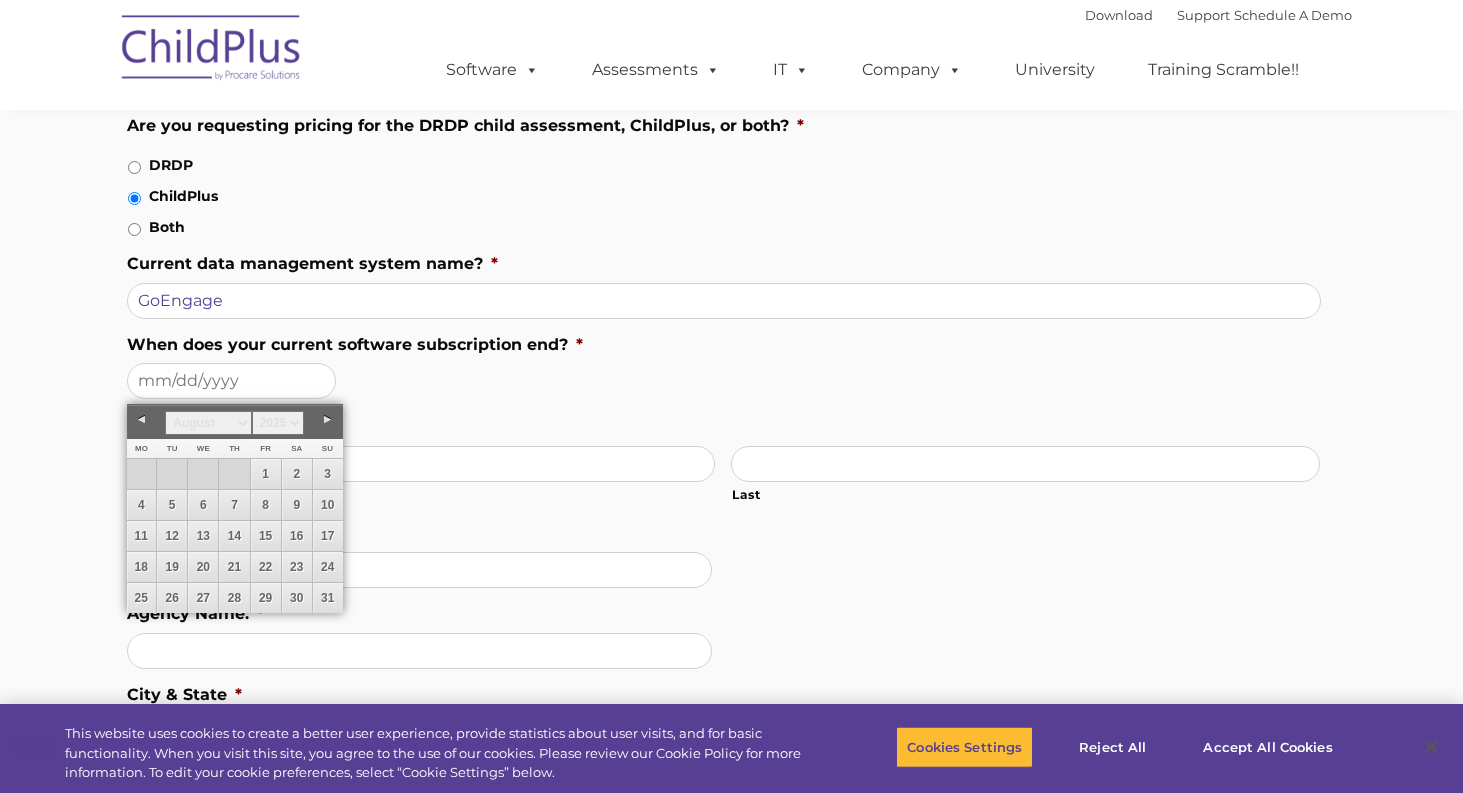 click on "Next" at bounding box center (328, 420) 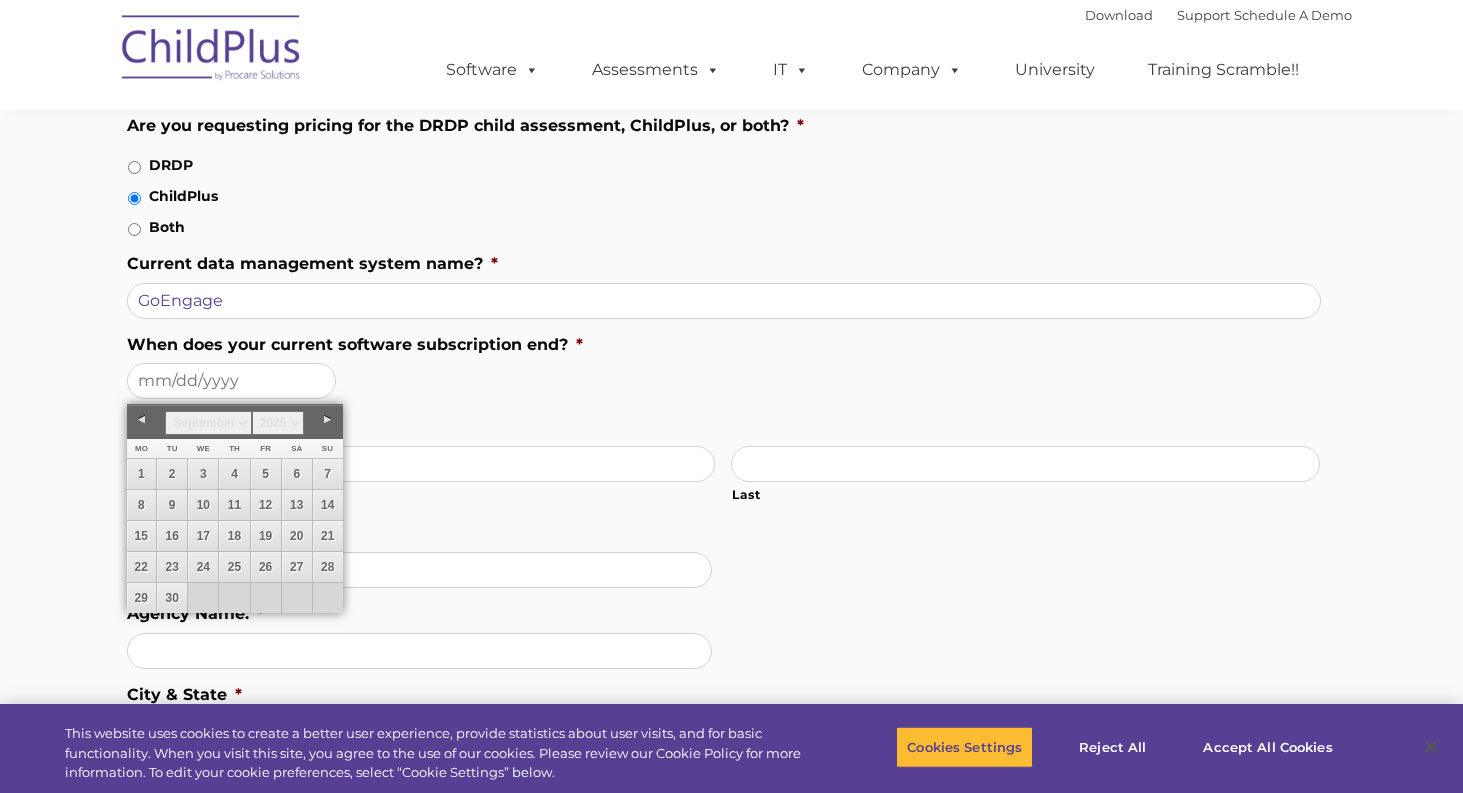 click on "Previous" at bounding box center (142, 420) 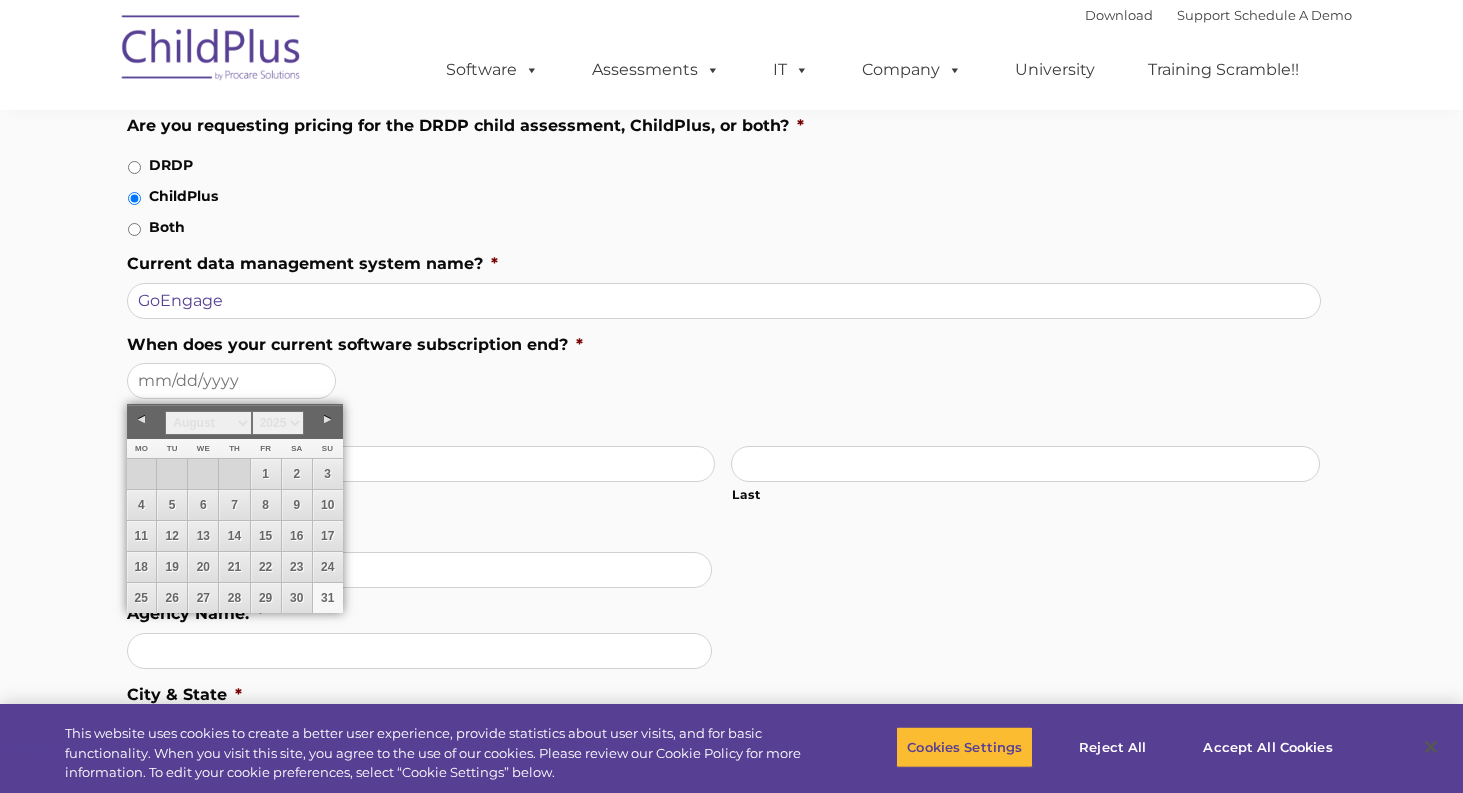 click on "31" at bounding box center [328, 598] 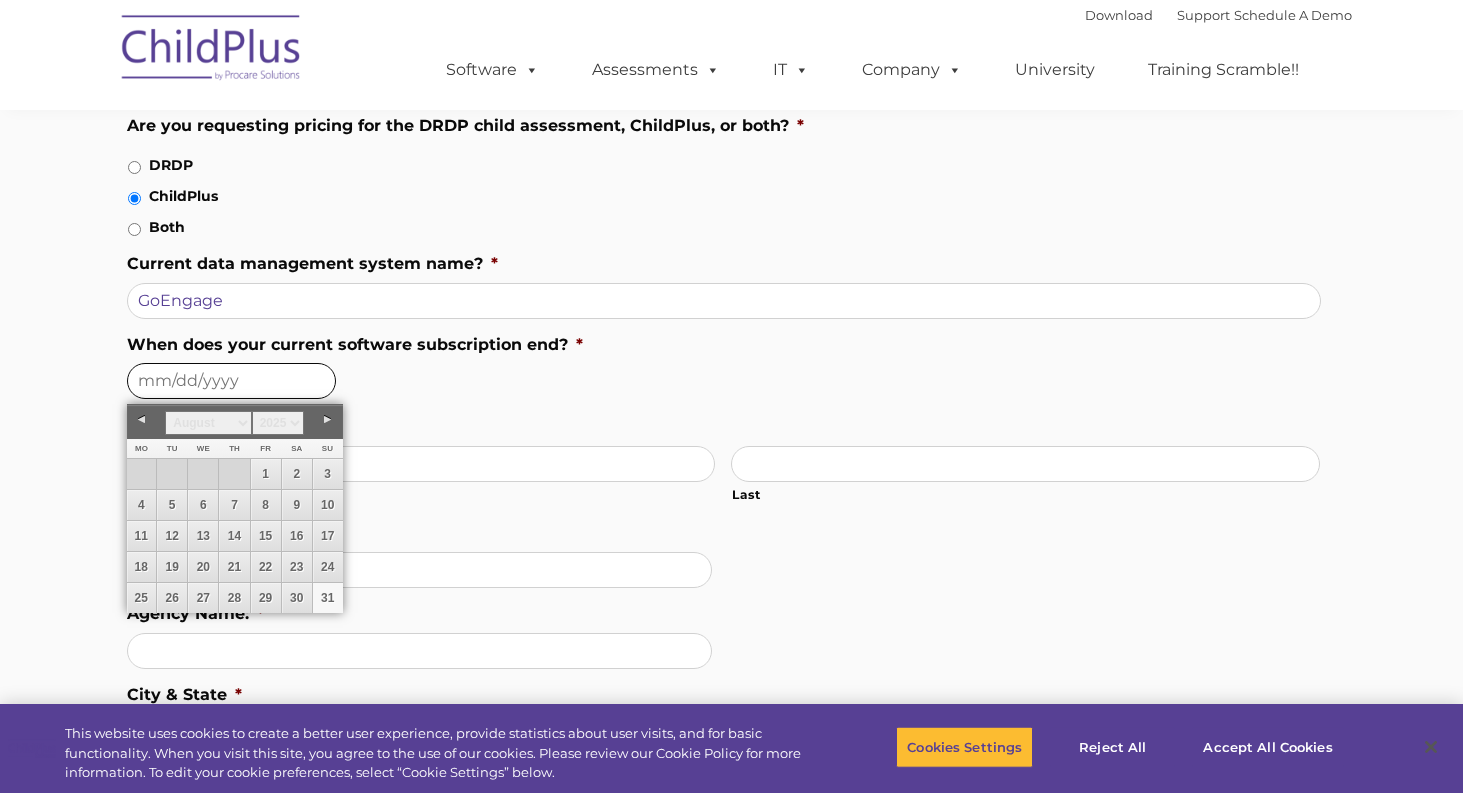 type on "08/31/2025" 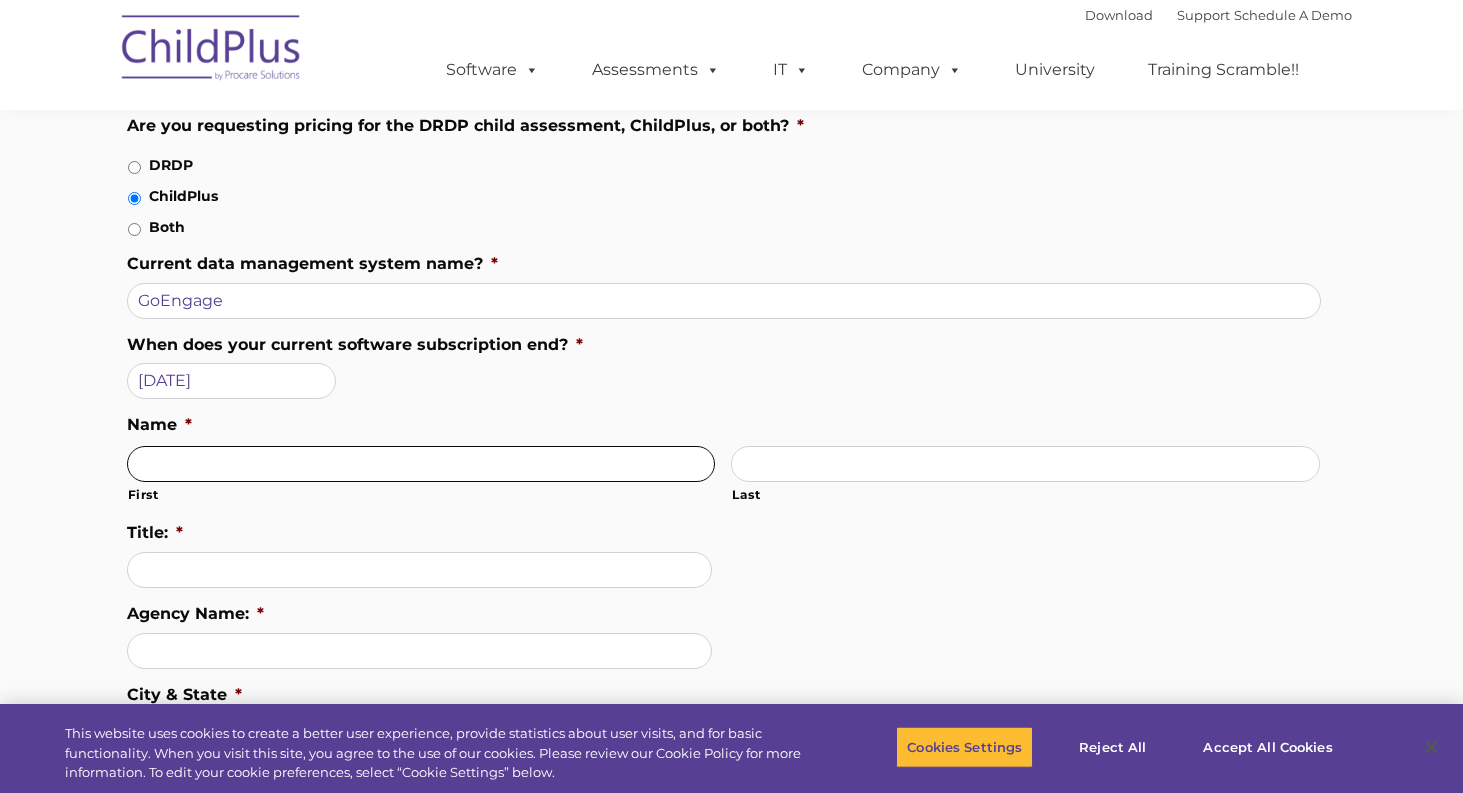 click on "First" at bounding box center [421, 464] 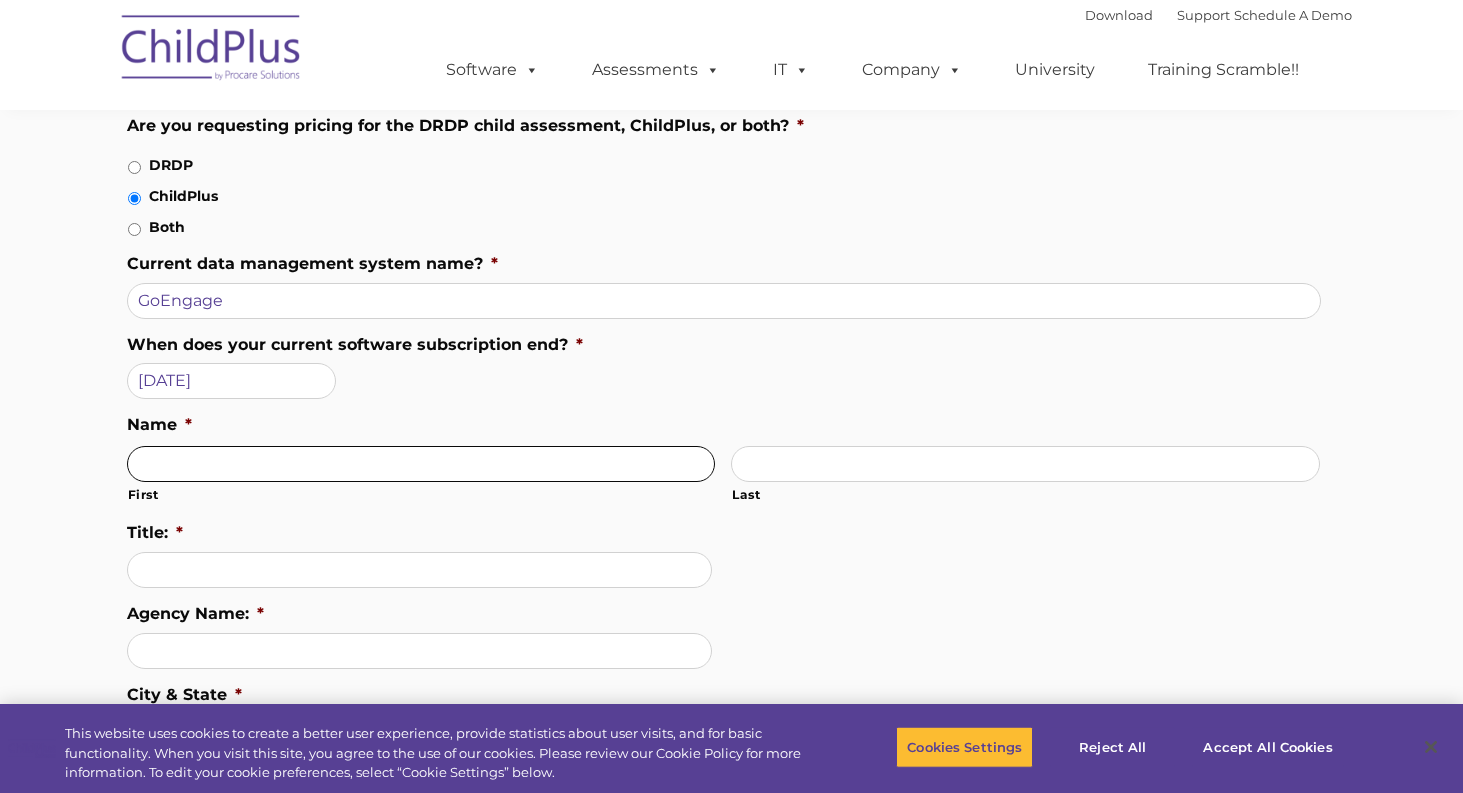 type on "Robert" 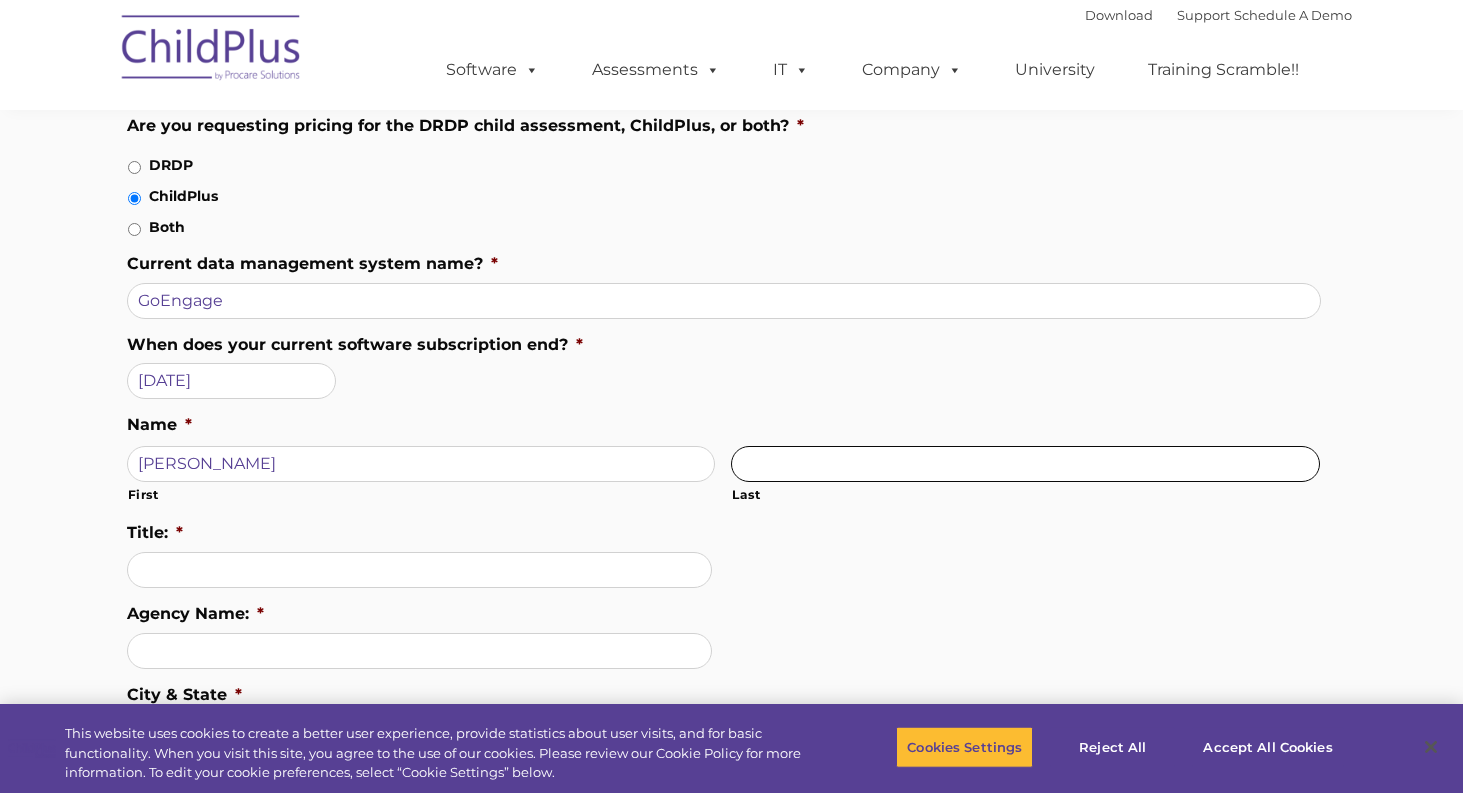 type on "Nelson" 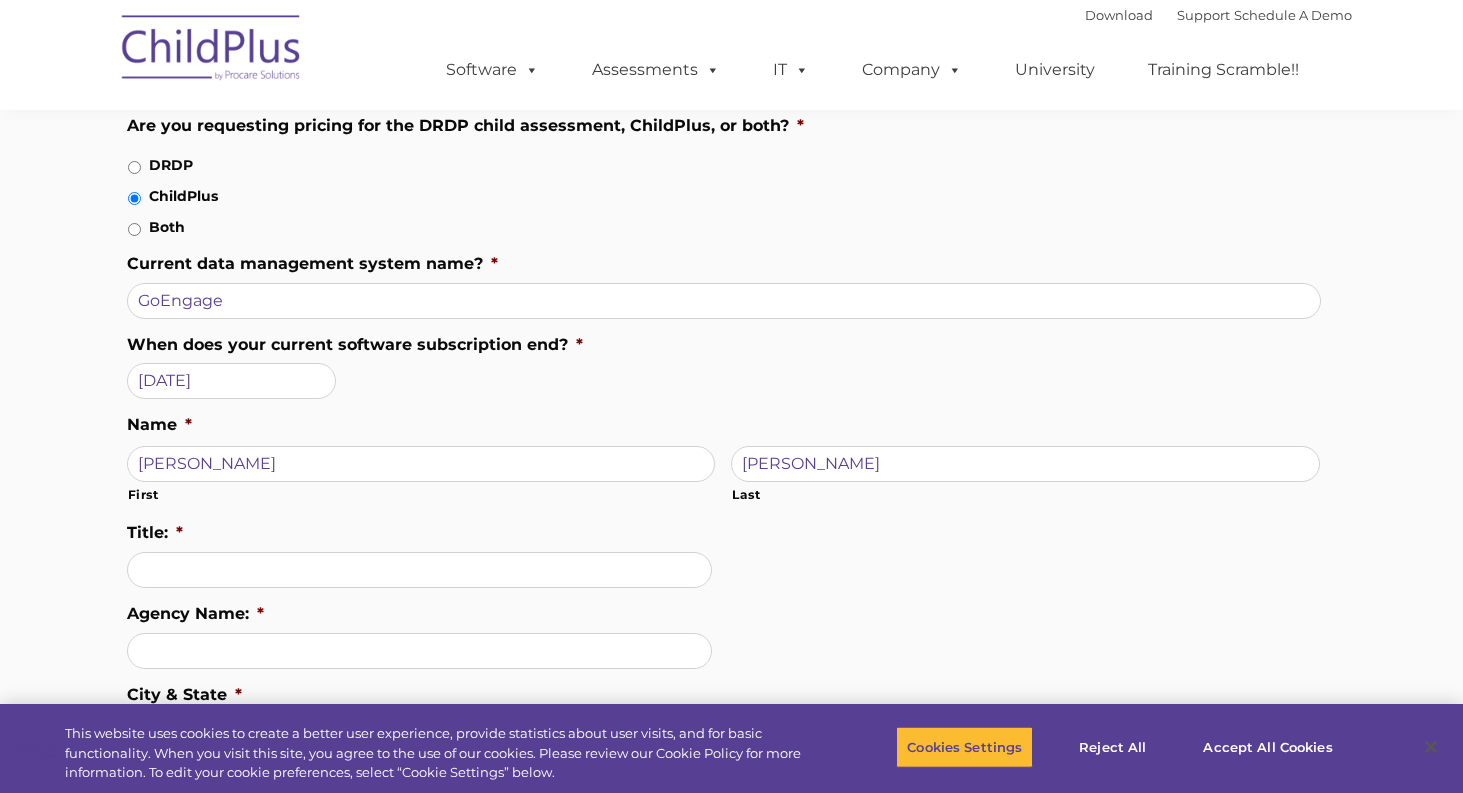 type on "Gilbert" 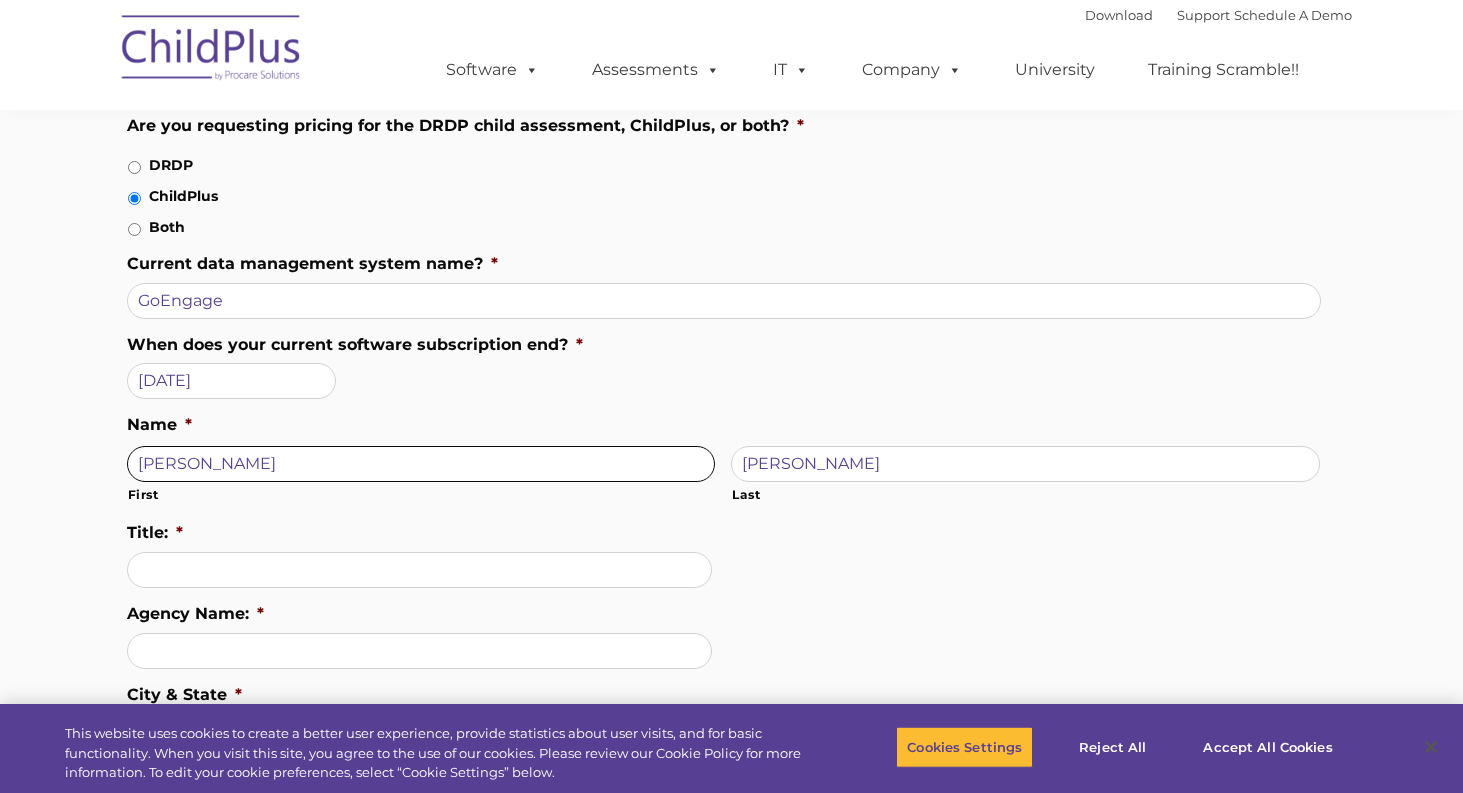 type on "(480) 512-2622" 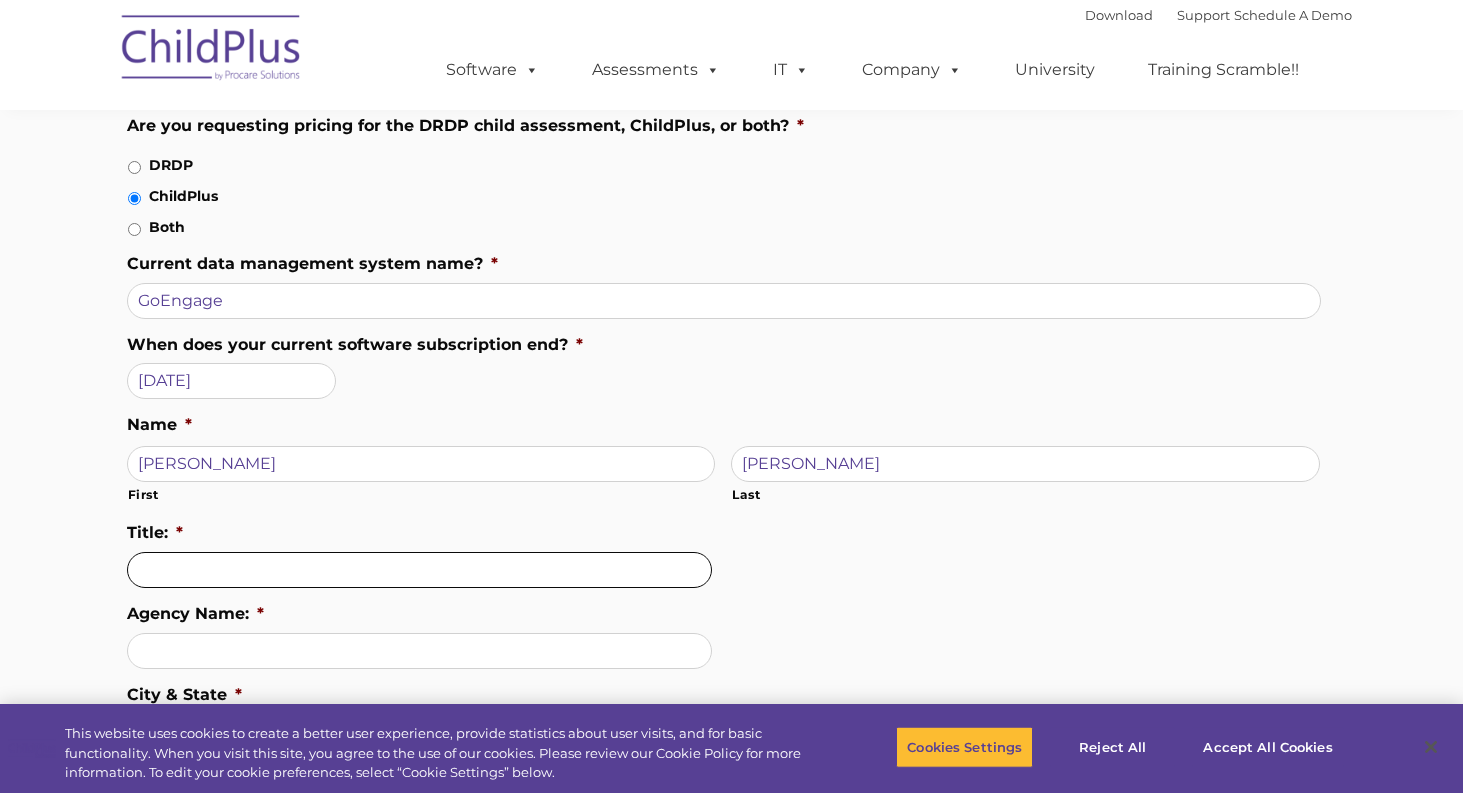 click on "Title: *" at bounding box center (419, 570) 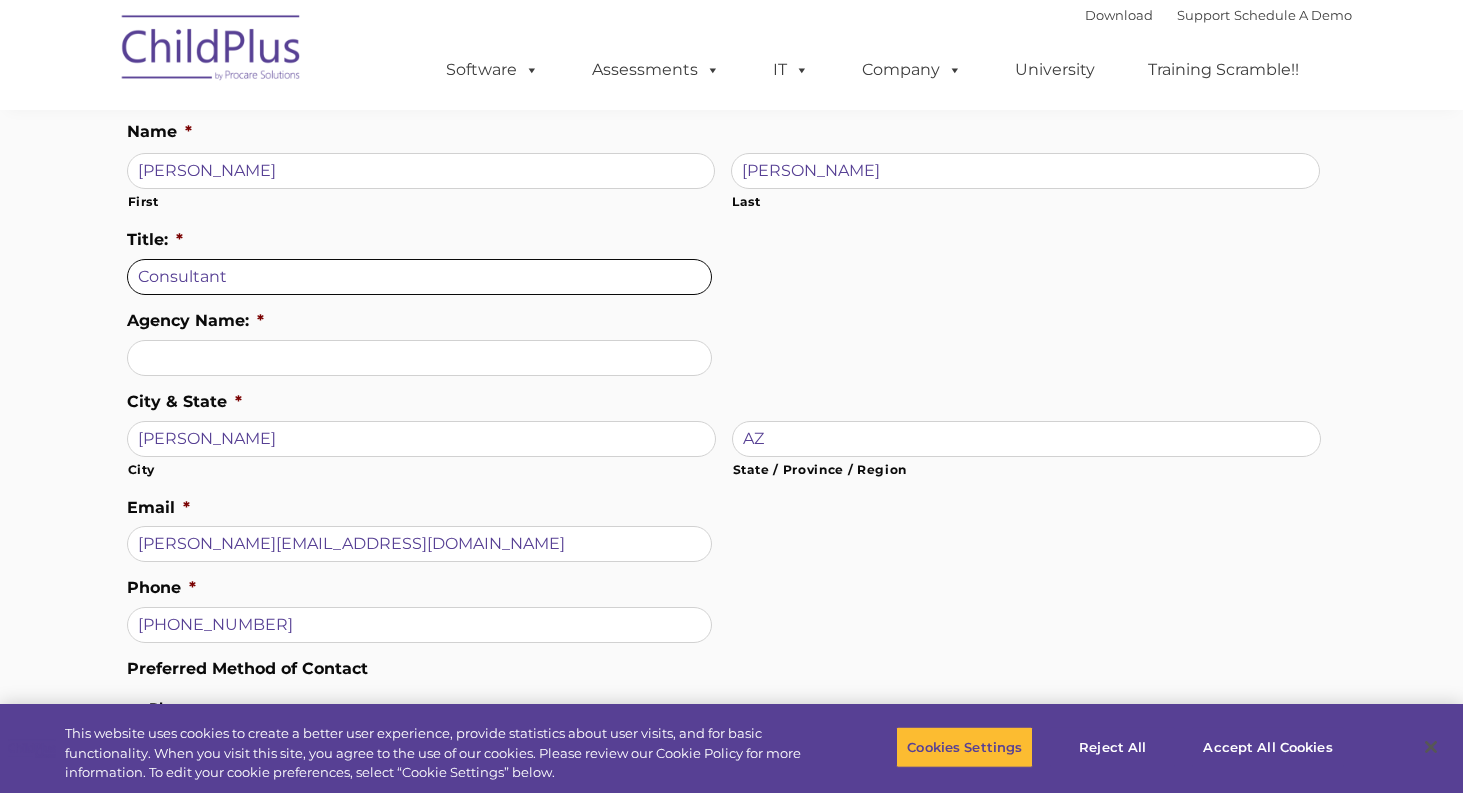 scroll, scrollTop: 500, scrollLeft: 0, axis: vertical 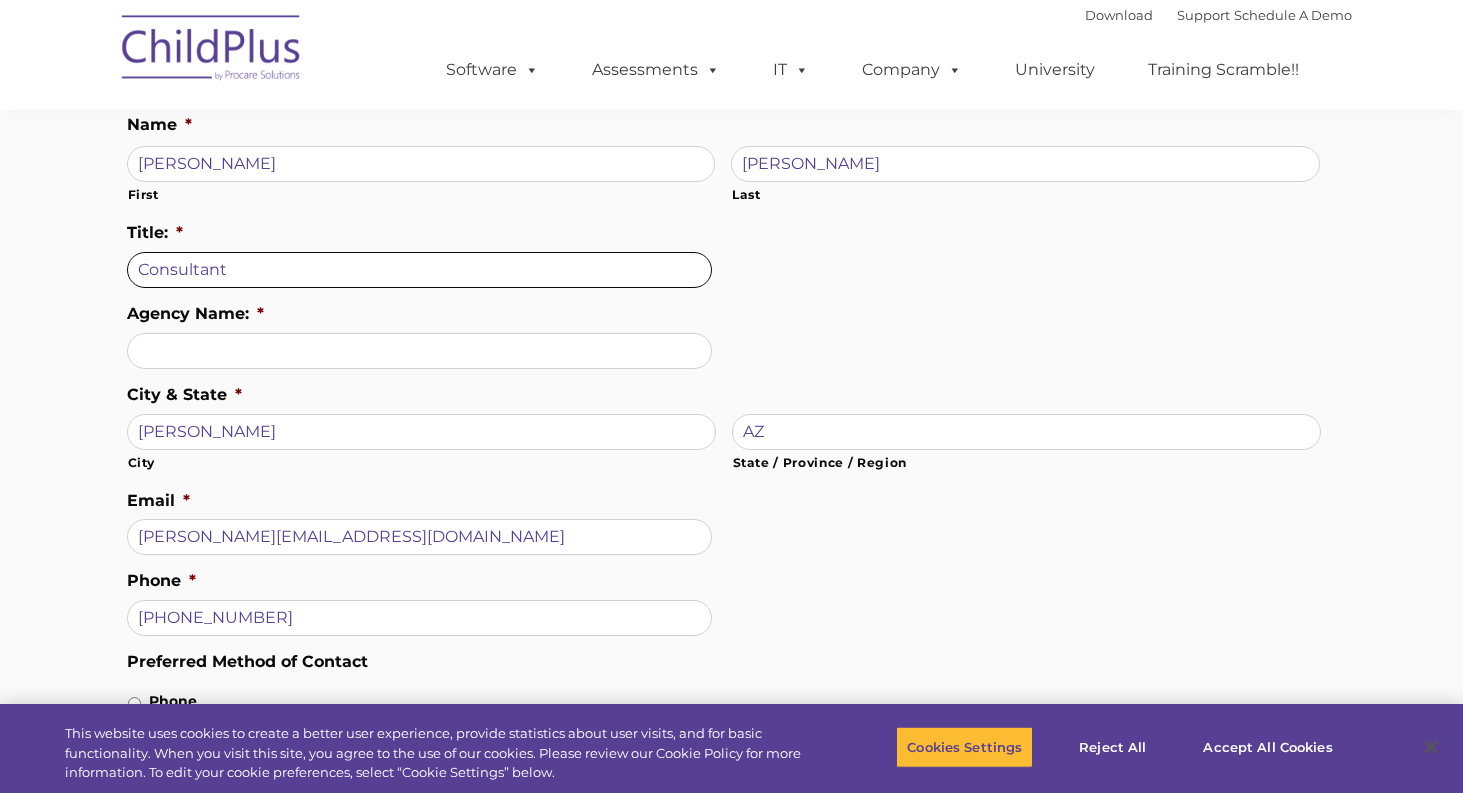 type on "Consultant" 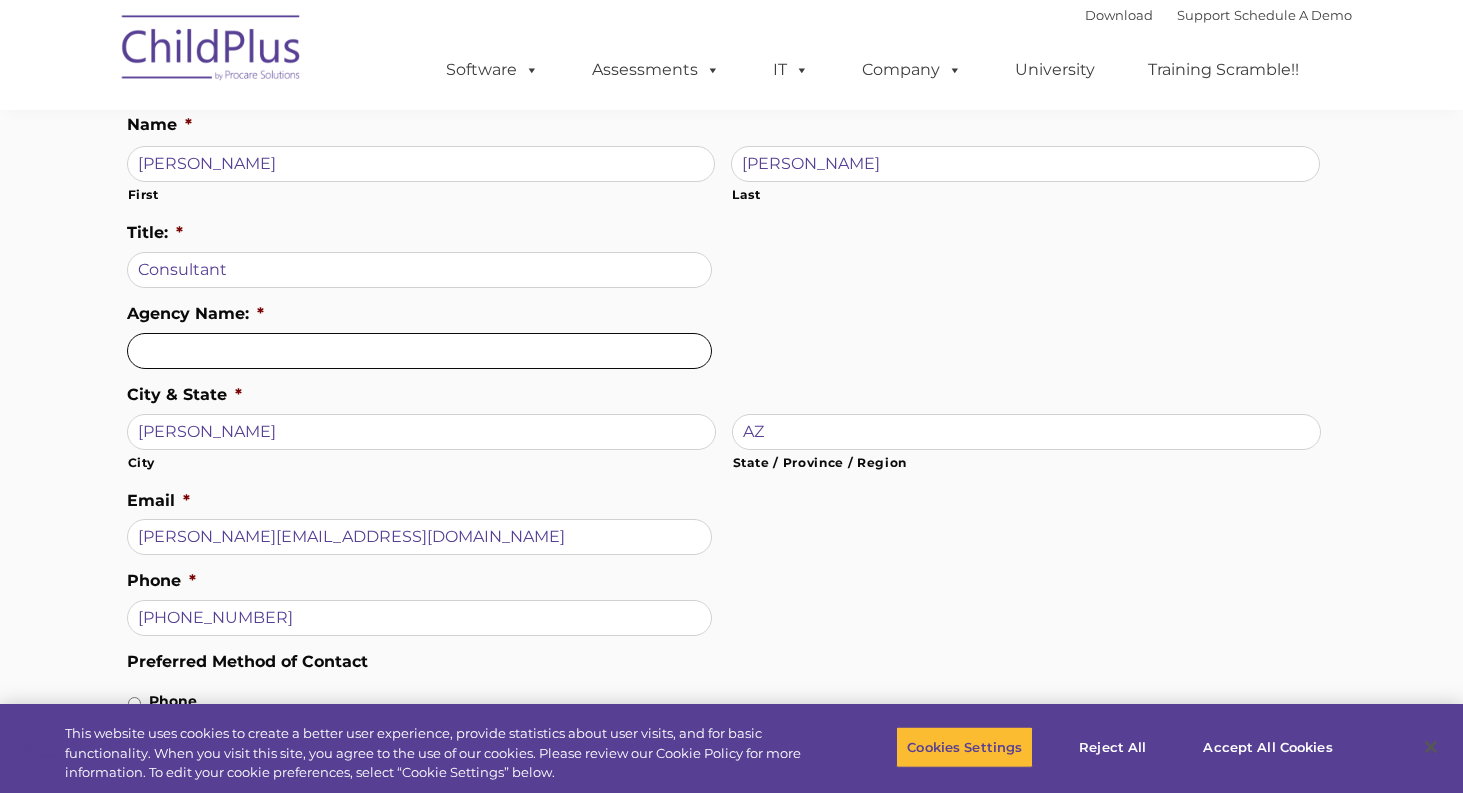 click on "Agency Name: *" at bounding box center [419, 351] 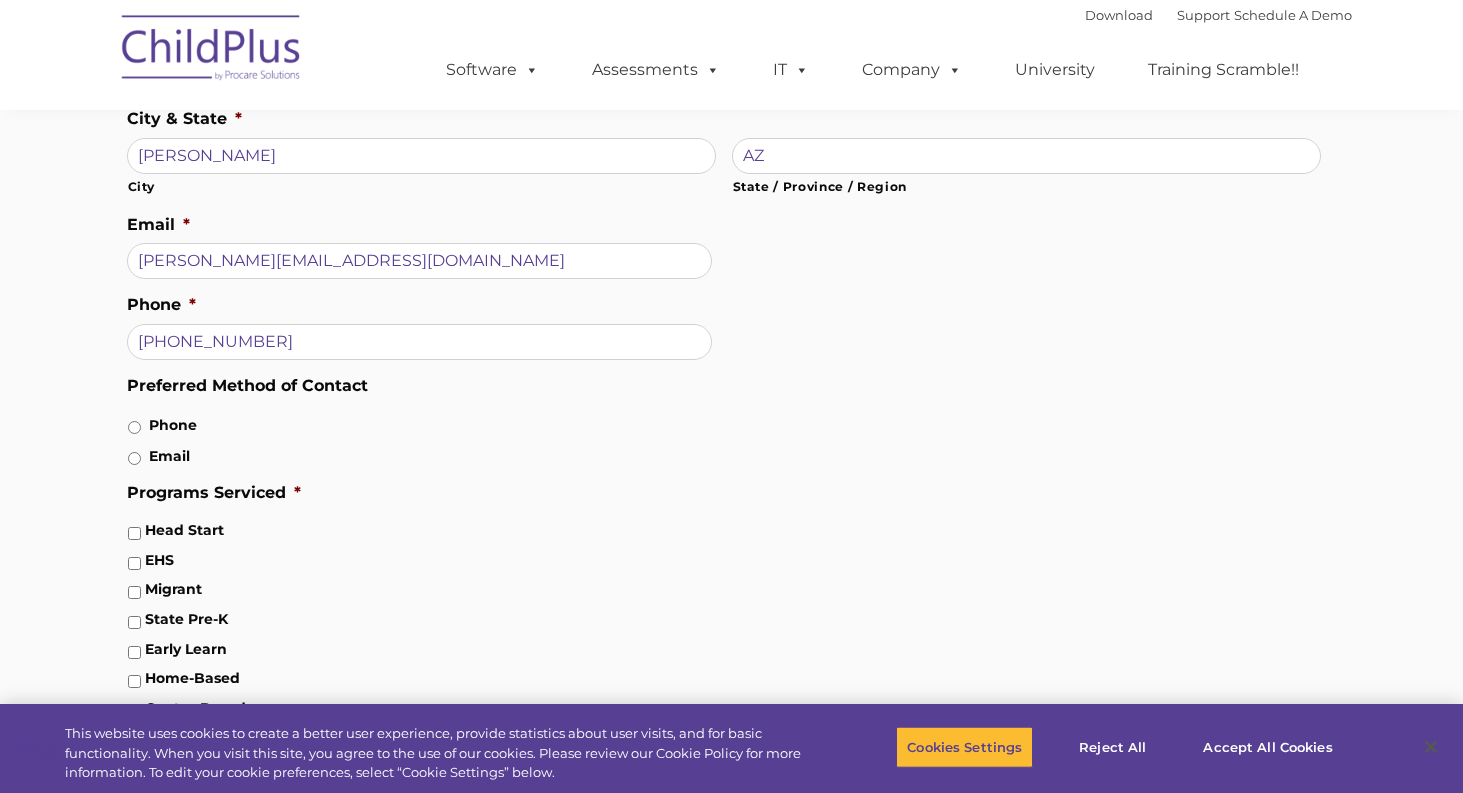 scroll, scrollTop: 800, scrollLeft: 0, axis: vertical 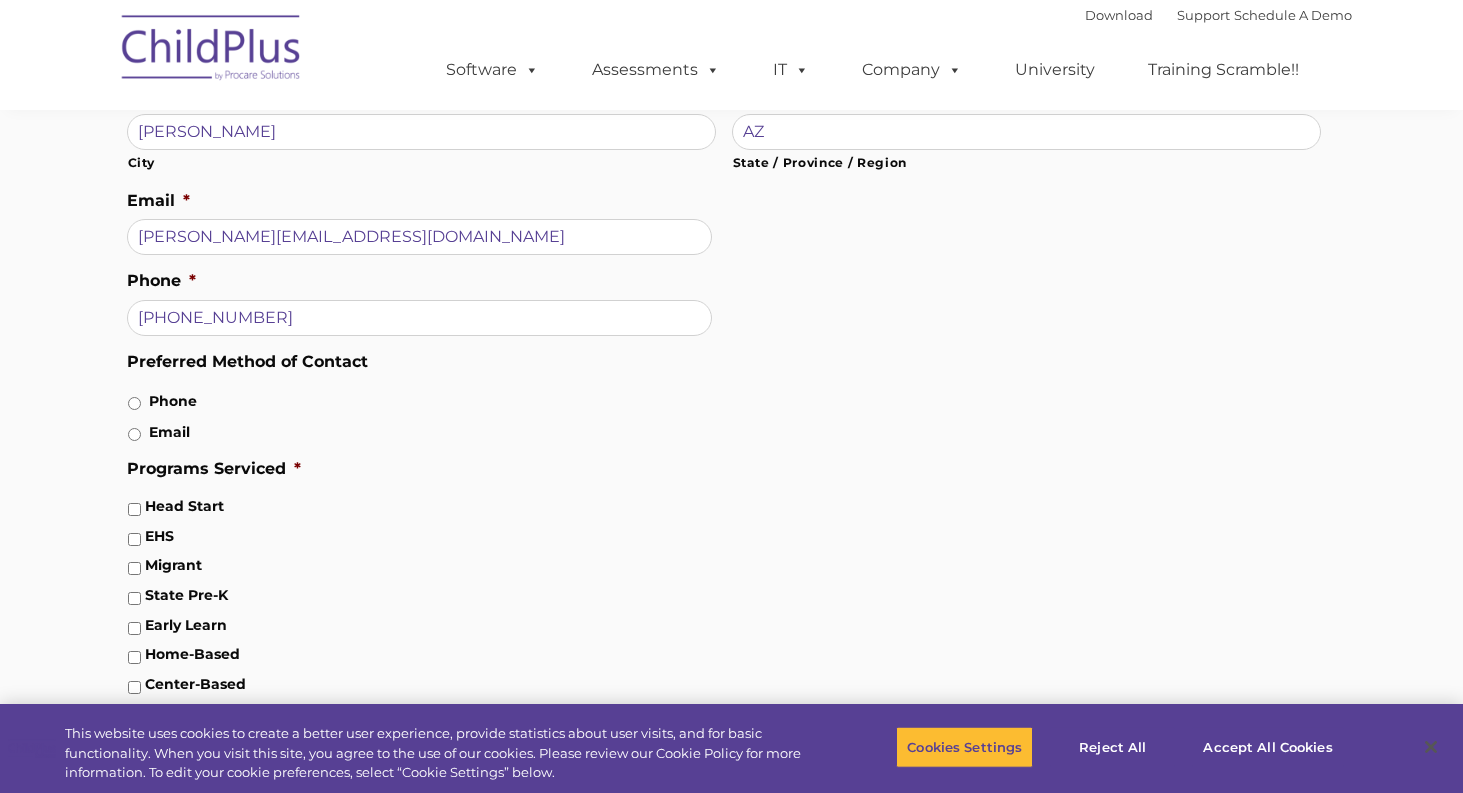 type on "Ascendature LLC" 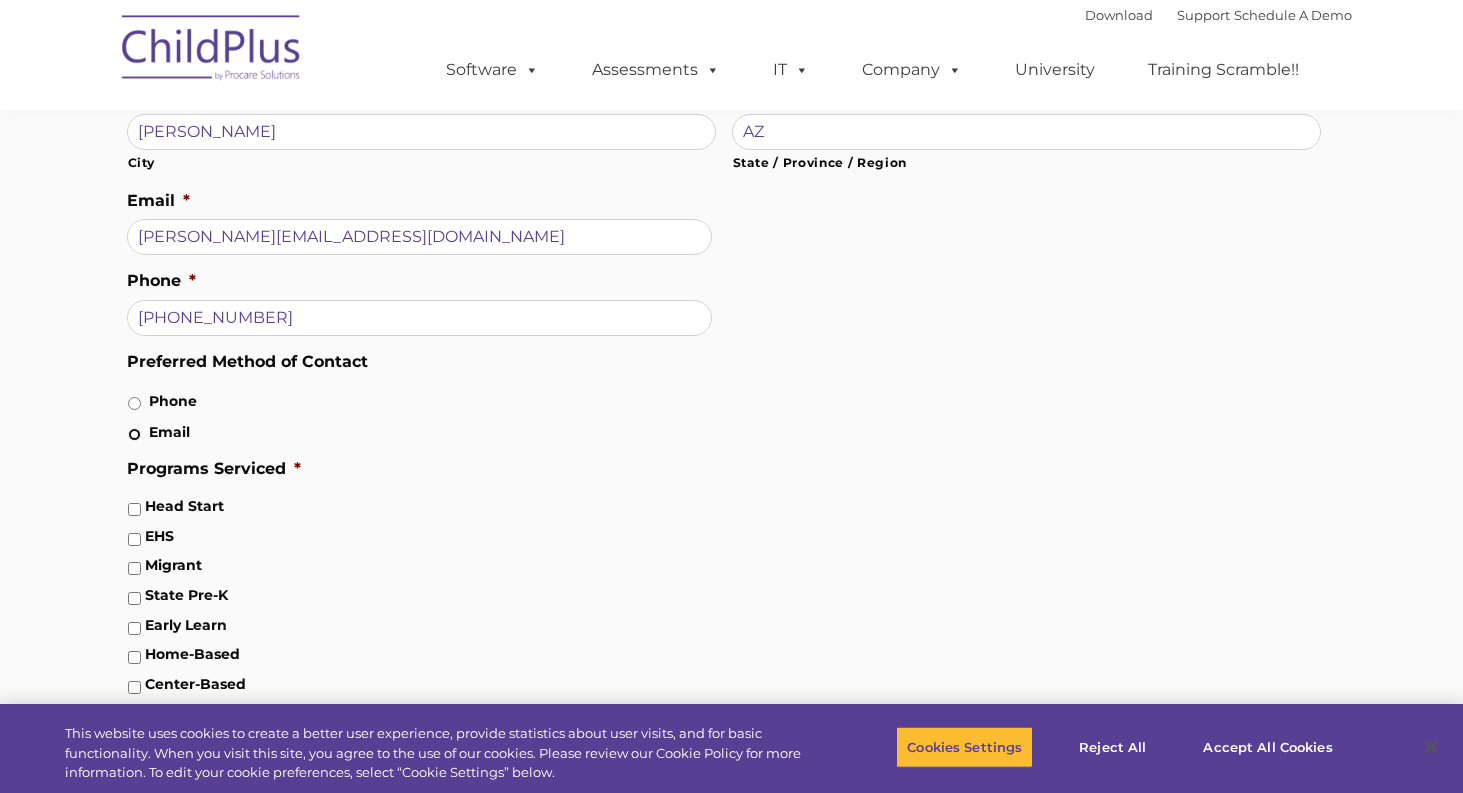 click on "Email" at bounding box center (134, 434) 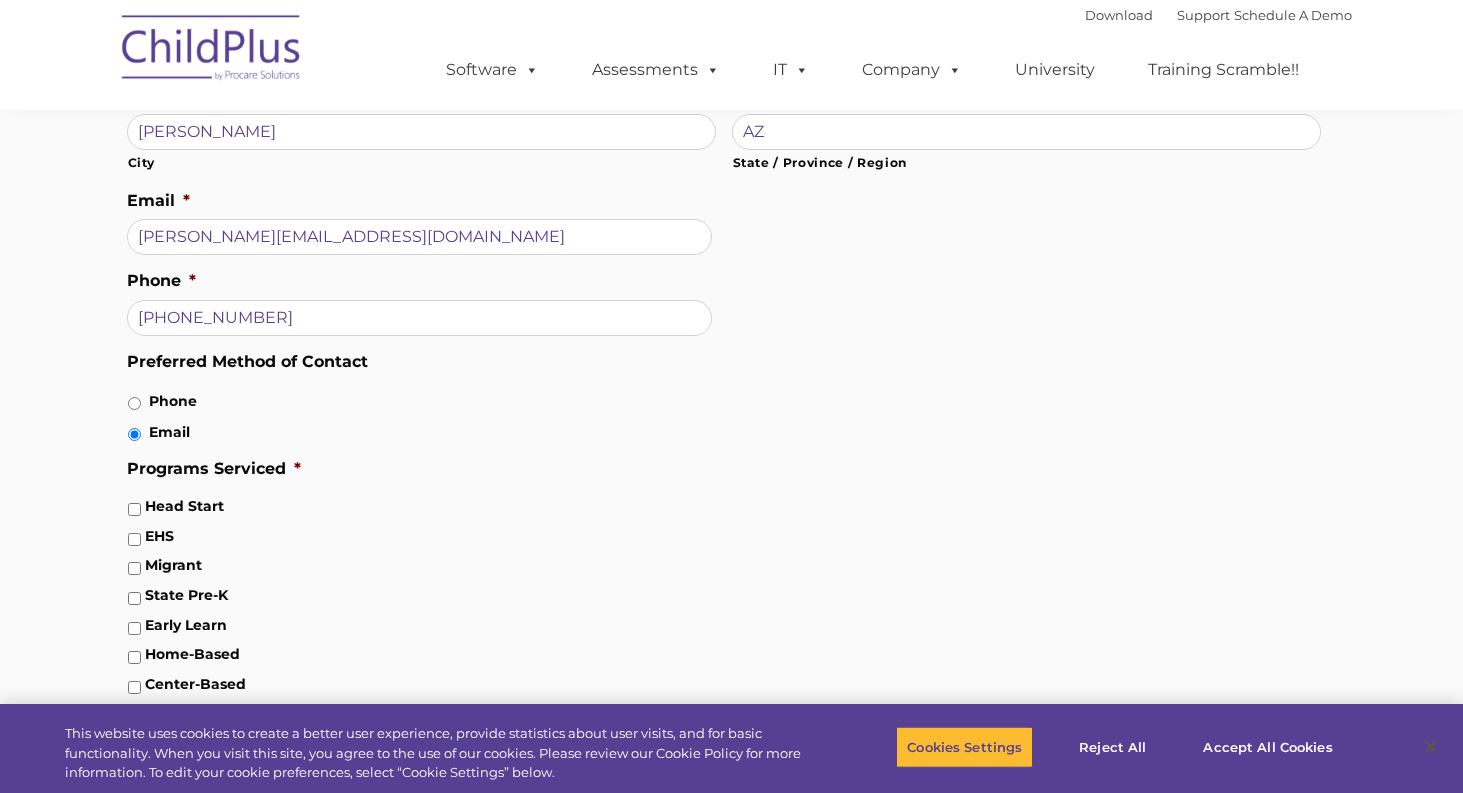 drag, startPoint x: 149, startPoint y: 506, endPoint x: 127, endPoint y: 507, distance: 22.022715 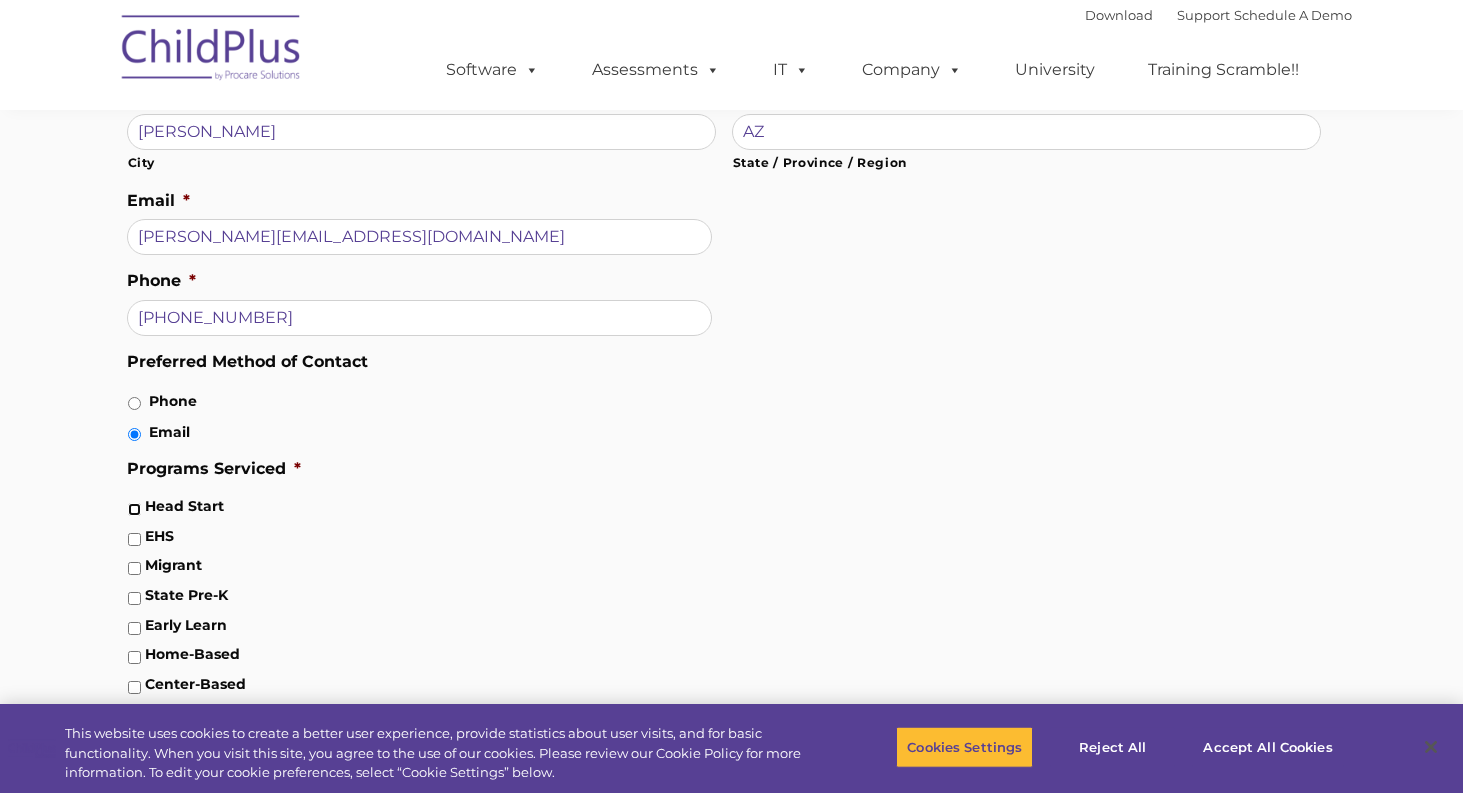 click on "Head Start" at bounding box center (134, 509) 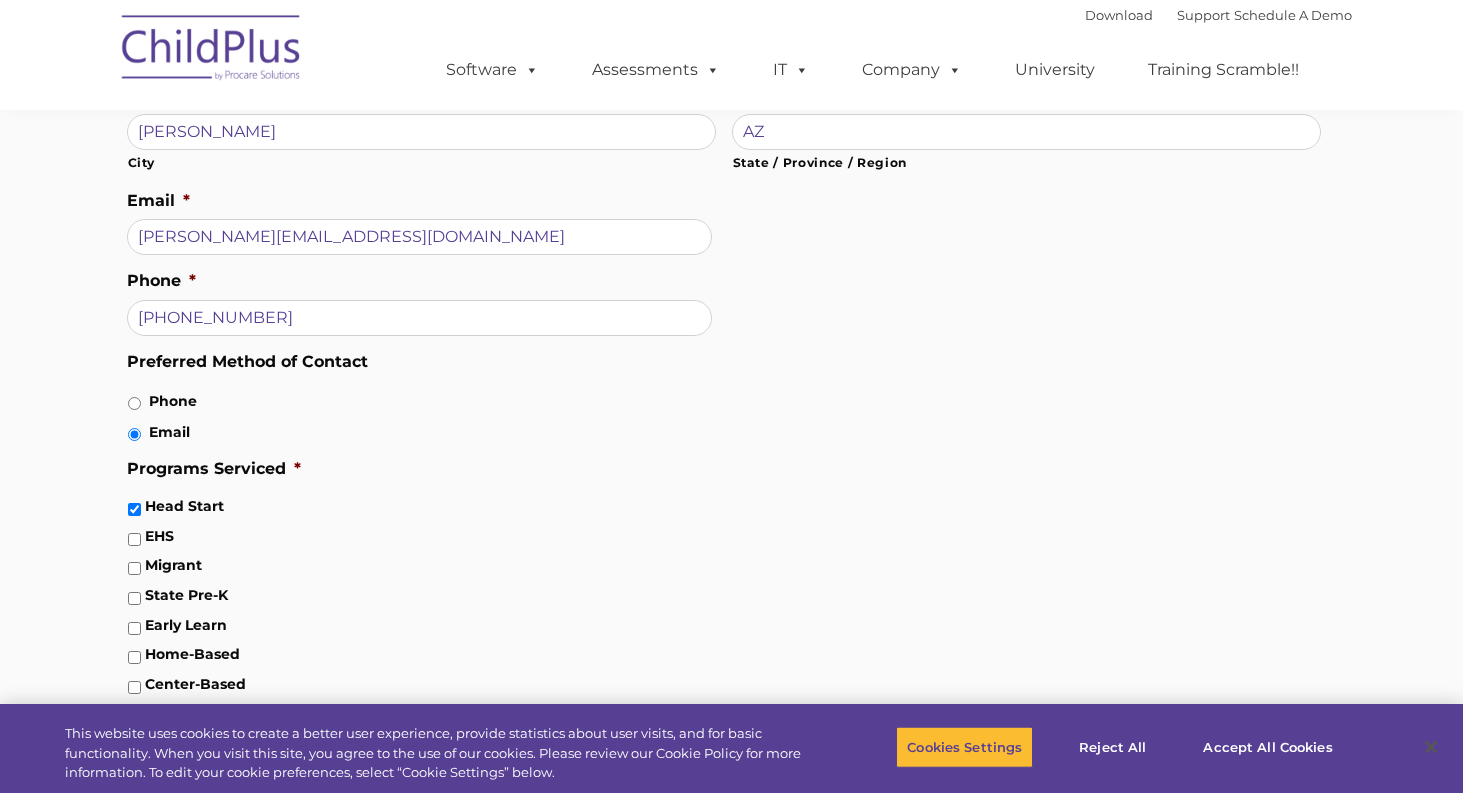 click on "EHS" at bounding box center [732, 536] 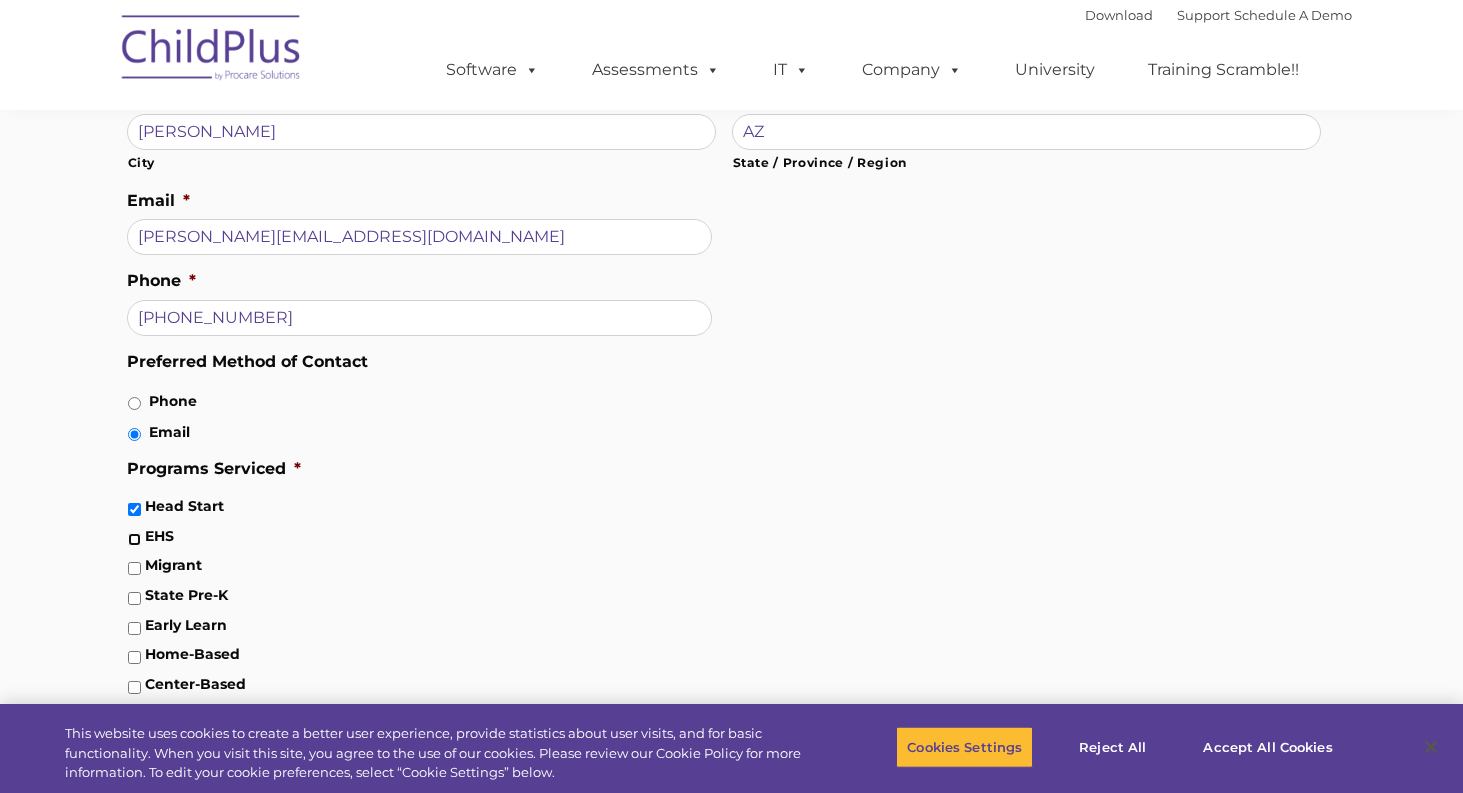 drag, startPoint x: 136, startPoint y: 534, endPoint x: 137, endPoint y: 554, distance: 20.024984 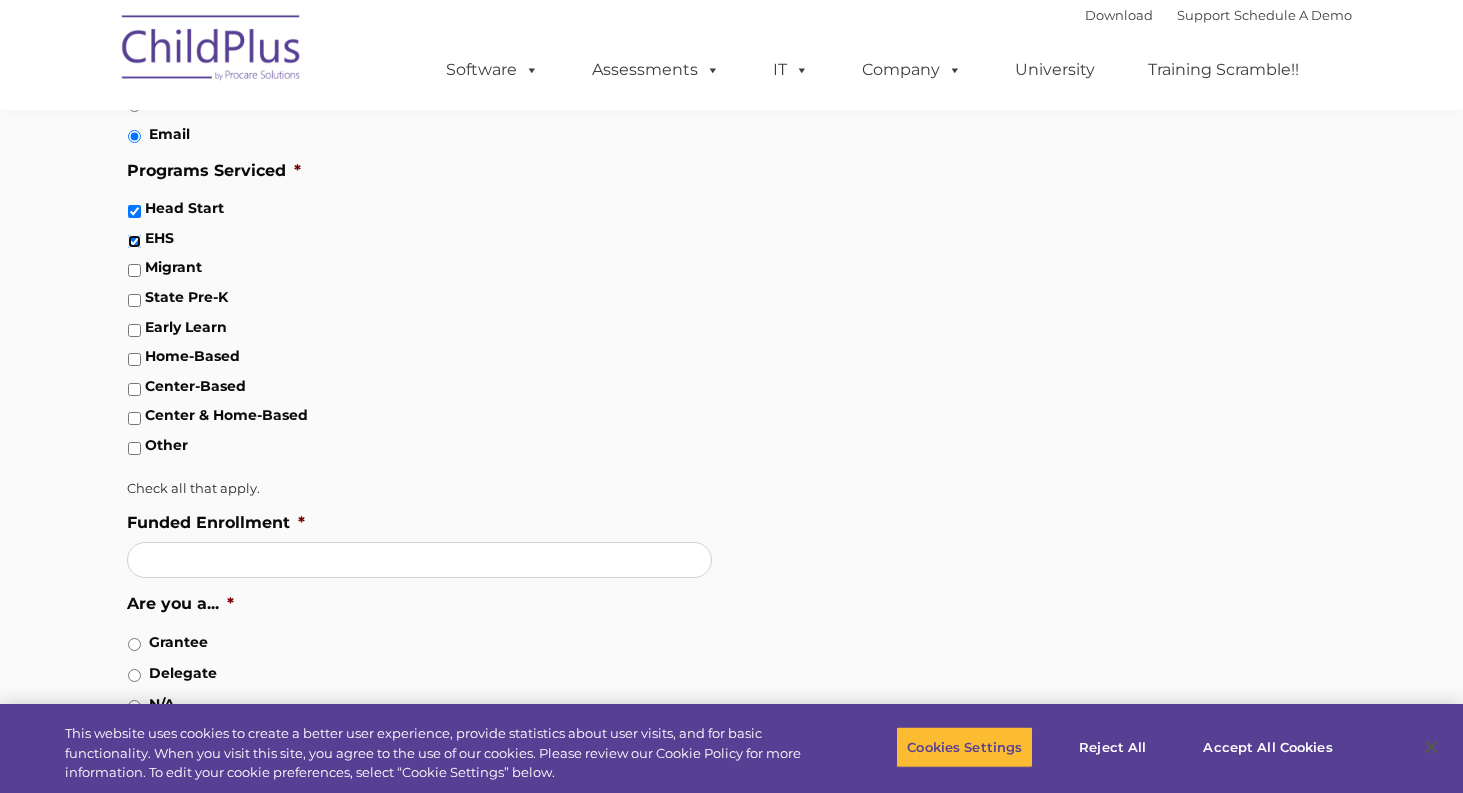 scroll, scrollTop: 1100, scrollLeft: 0, axis: vertical 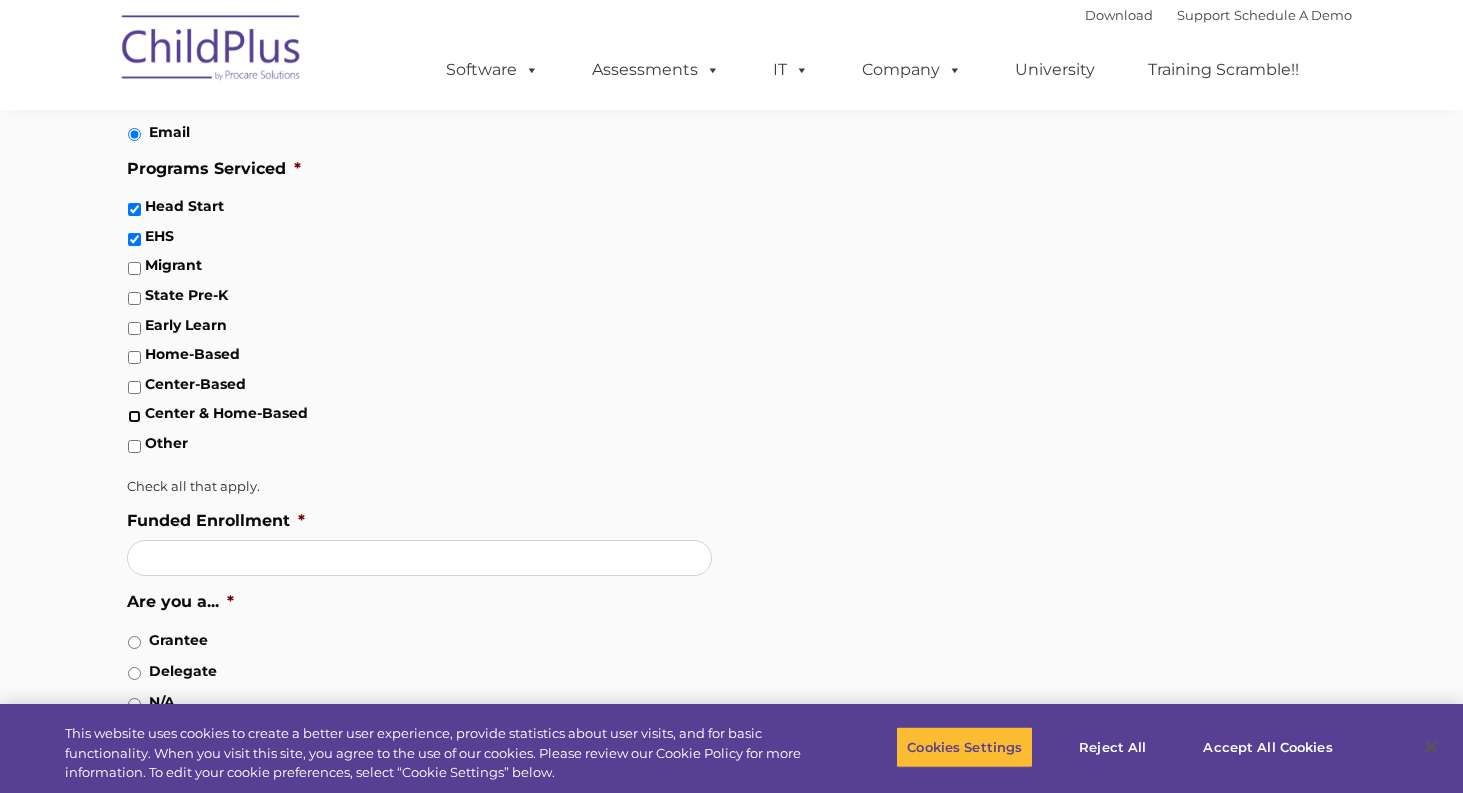 click on "Center & Home-Based" at bounding box center (134, 416) 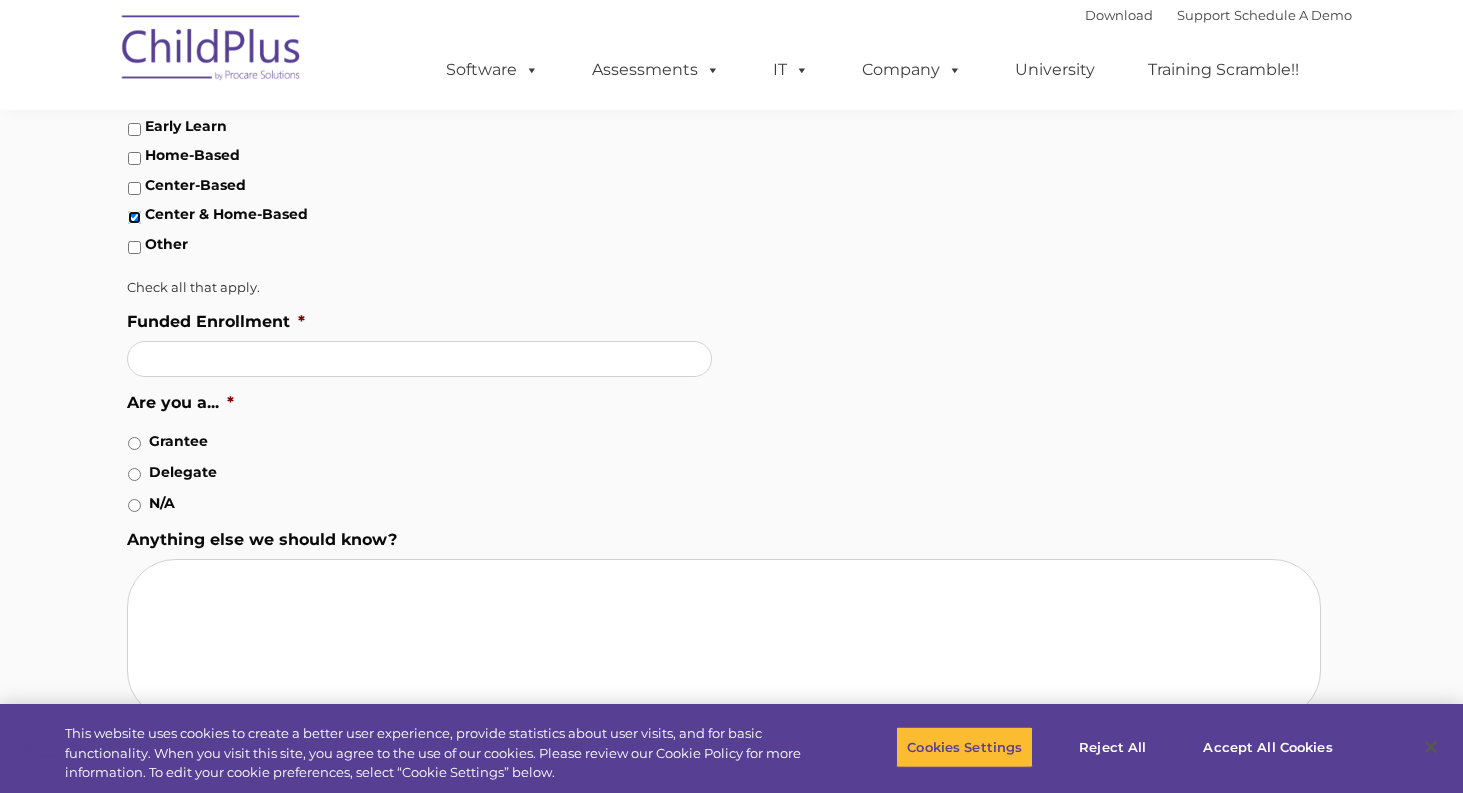 scroll, scrollTop: 1300, scrollLeft: 0, axis: vertical 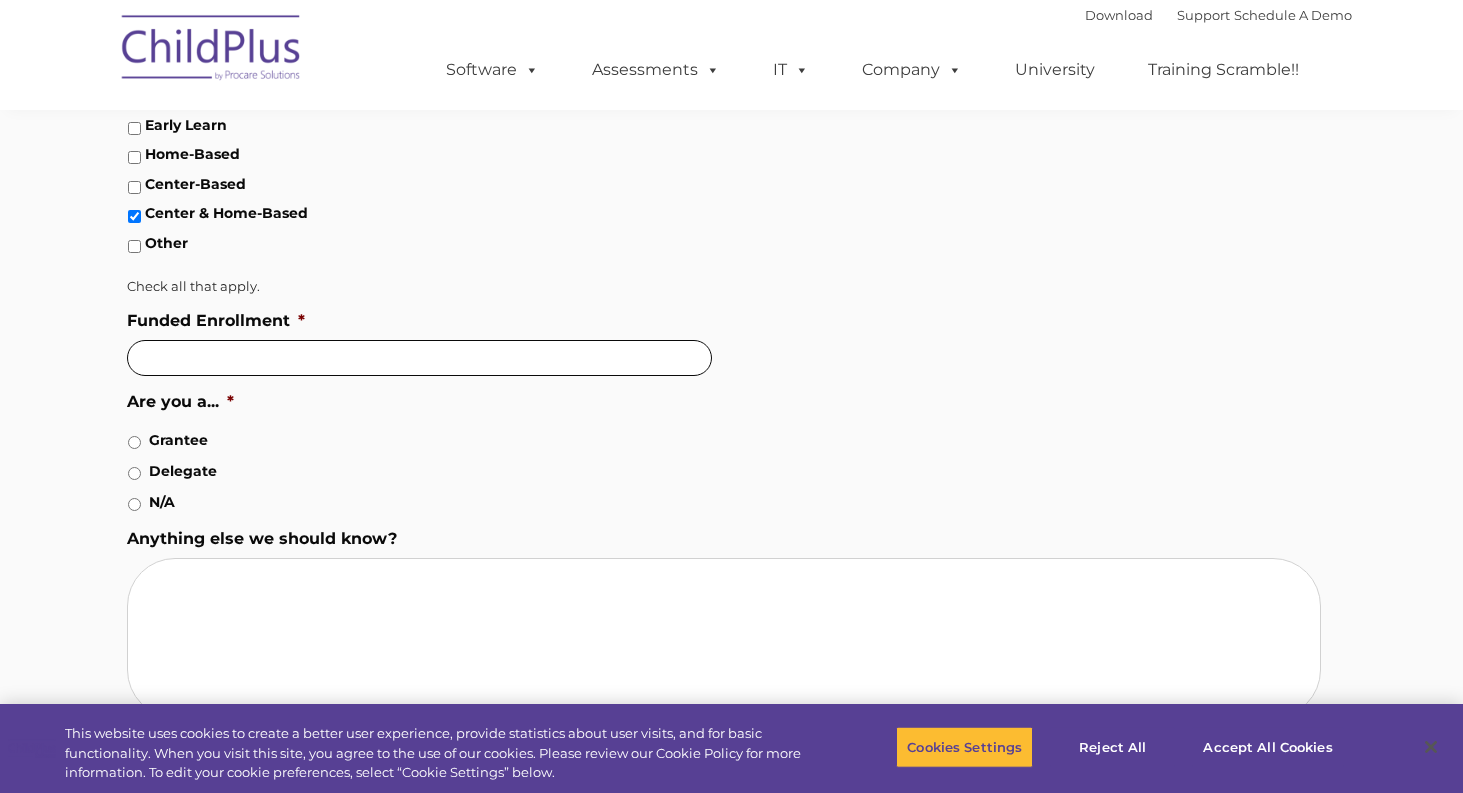 click on "Funded Enrollment *" at bounding box center (419, 358) 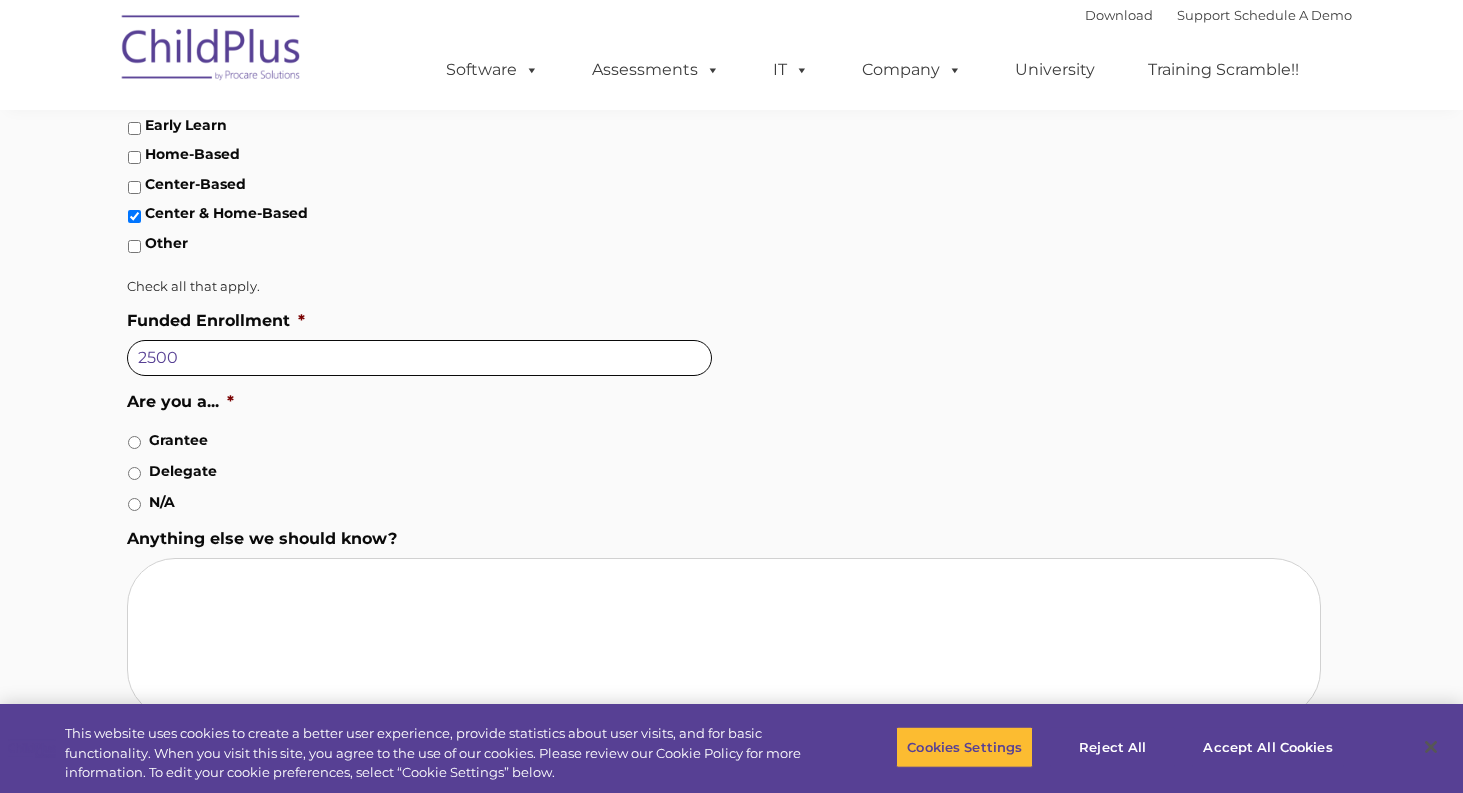 type on "2500" 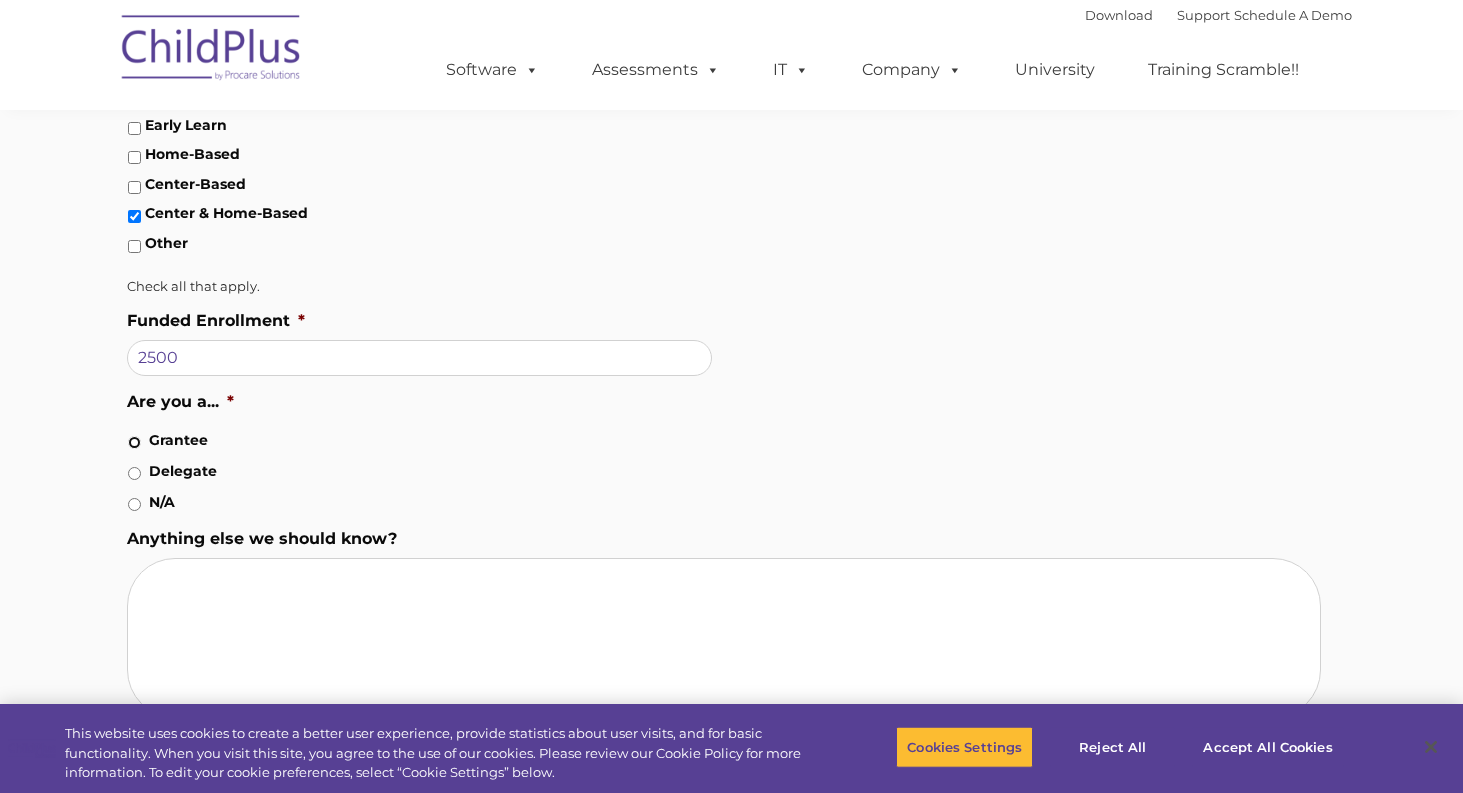 click on "Grantee" at bounding box center [134, 442] 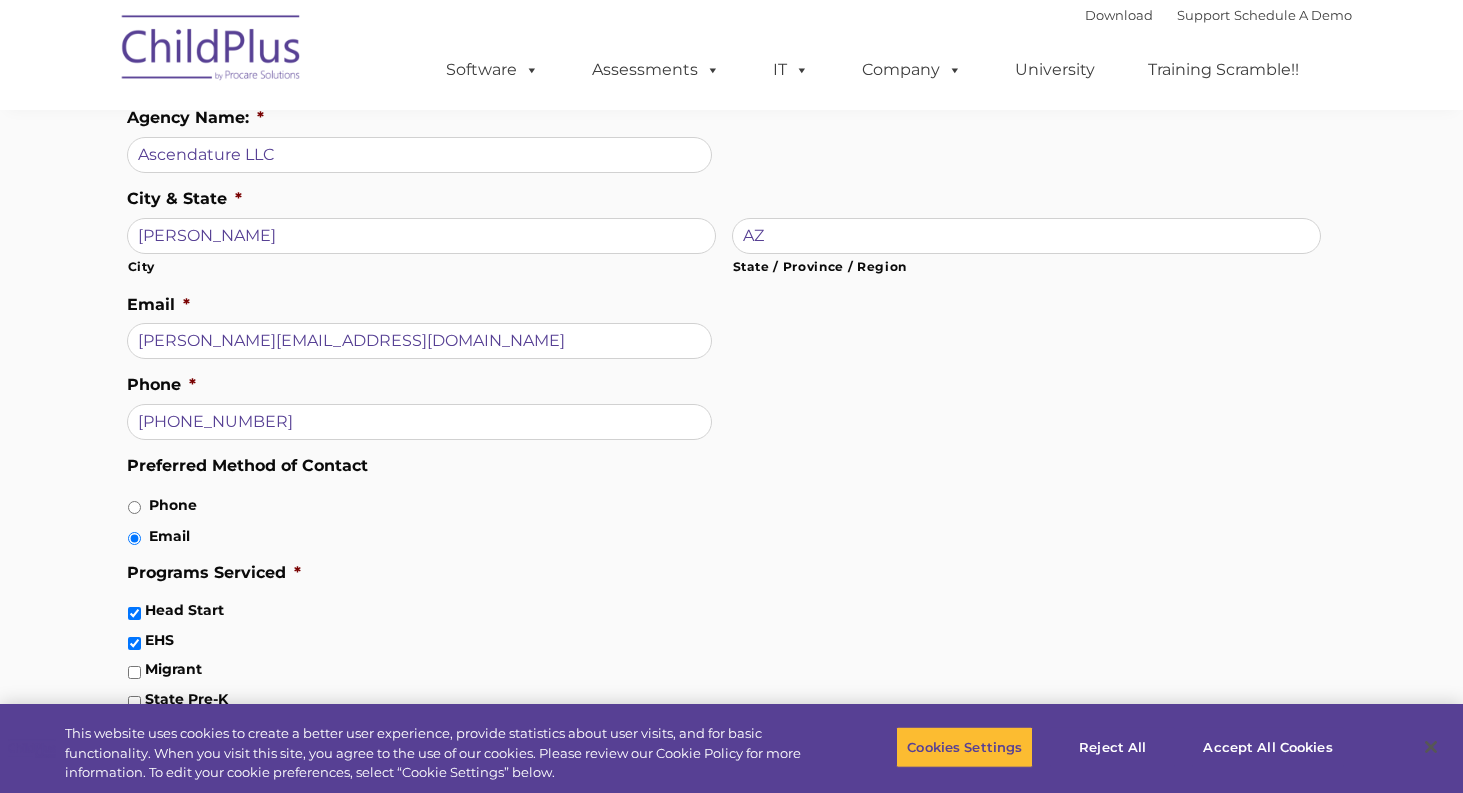 scroll, scrollTop: 700, scrollLeft: 0, axis: vertical 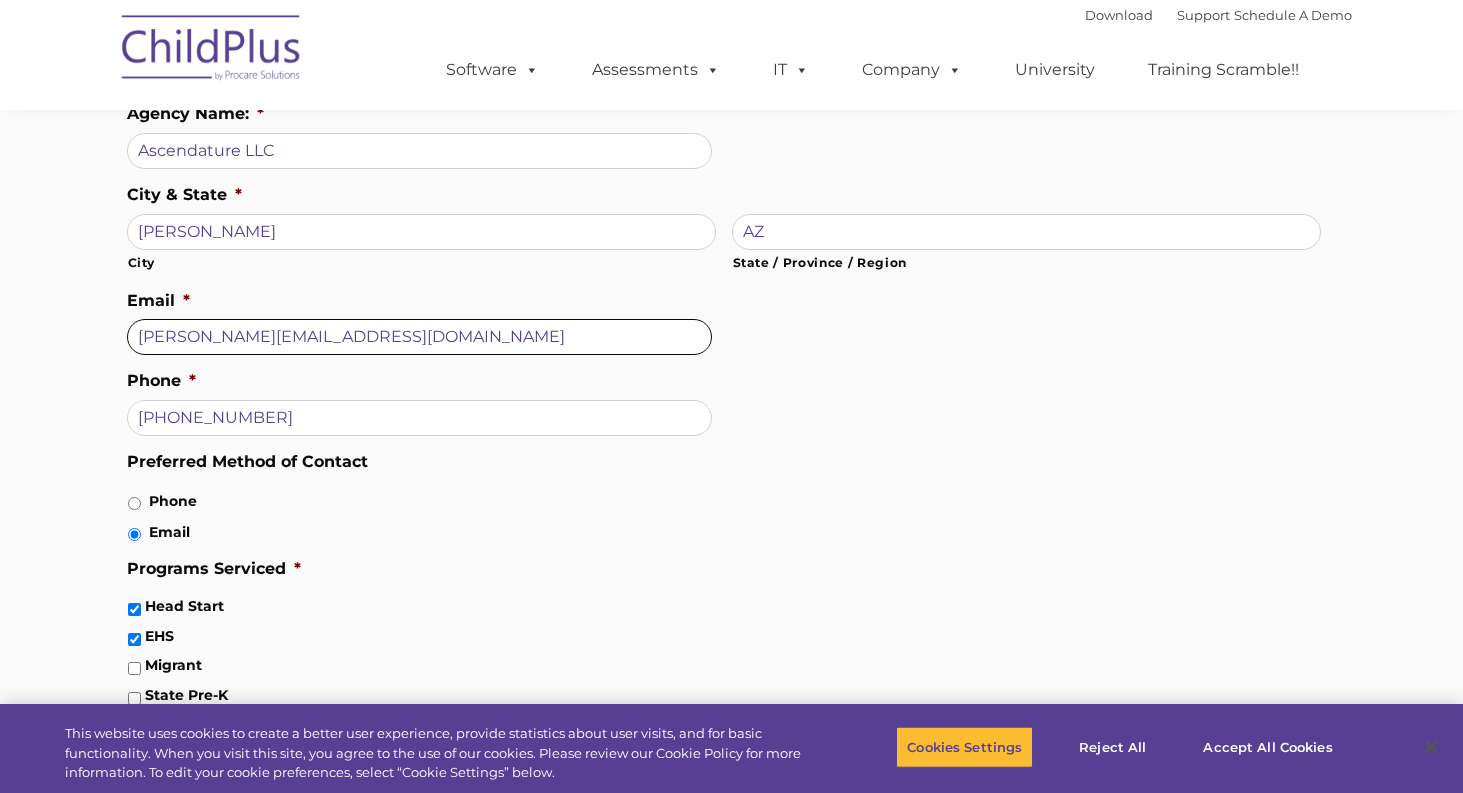 drag, startPoint x: 327, startPoint y: 333, endPoint x: 172, endPoint y: 338, distance: 155.08063 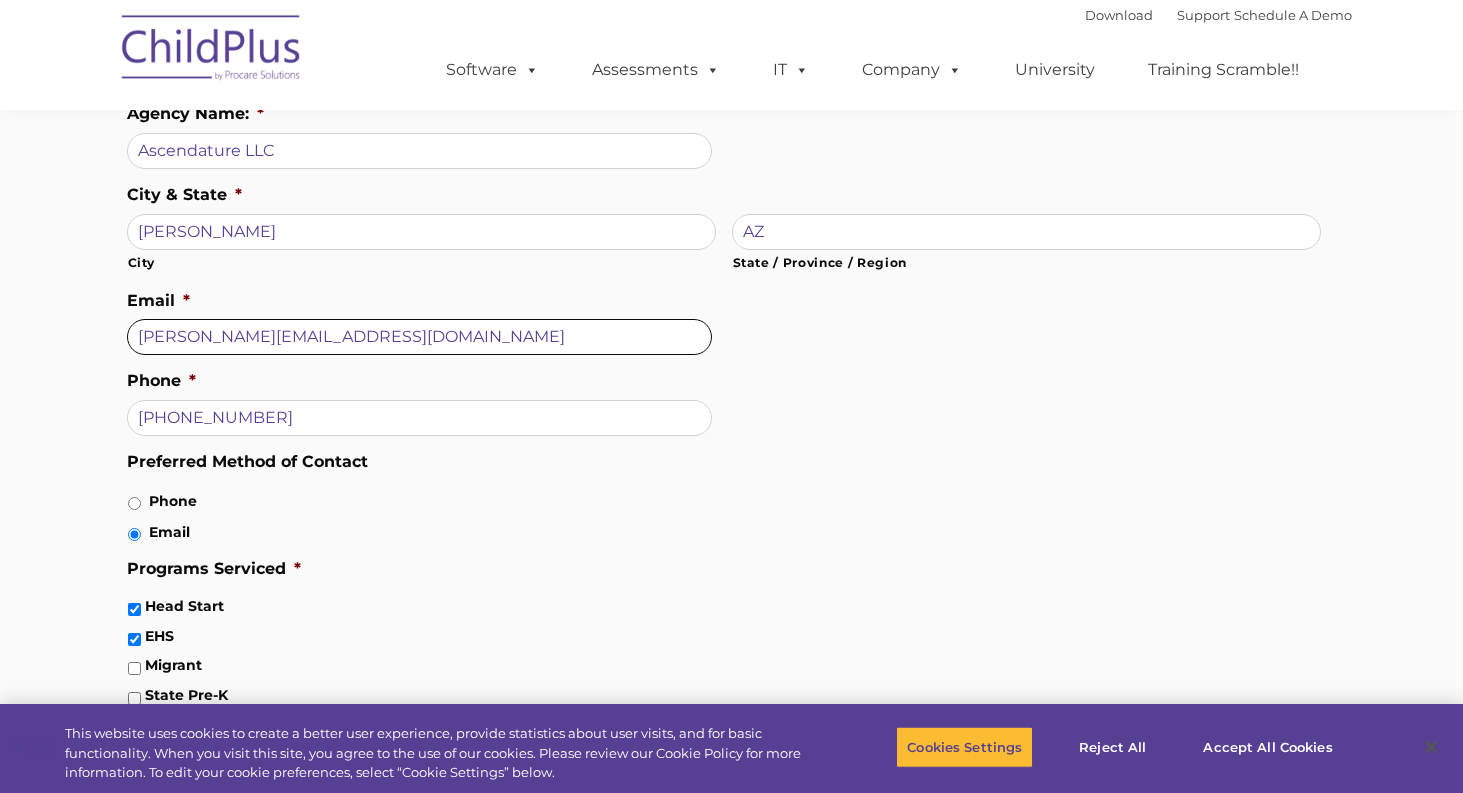 click on "bob-nelson@mail.com" at bounding box center (419, 337) 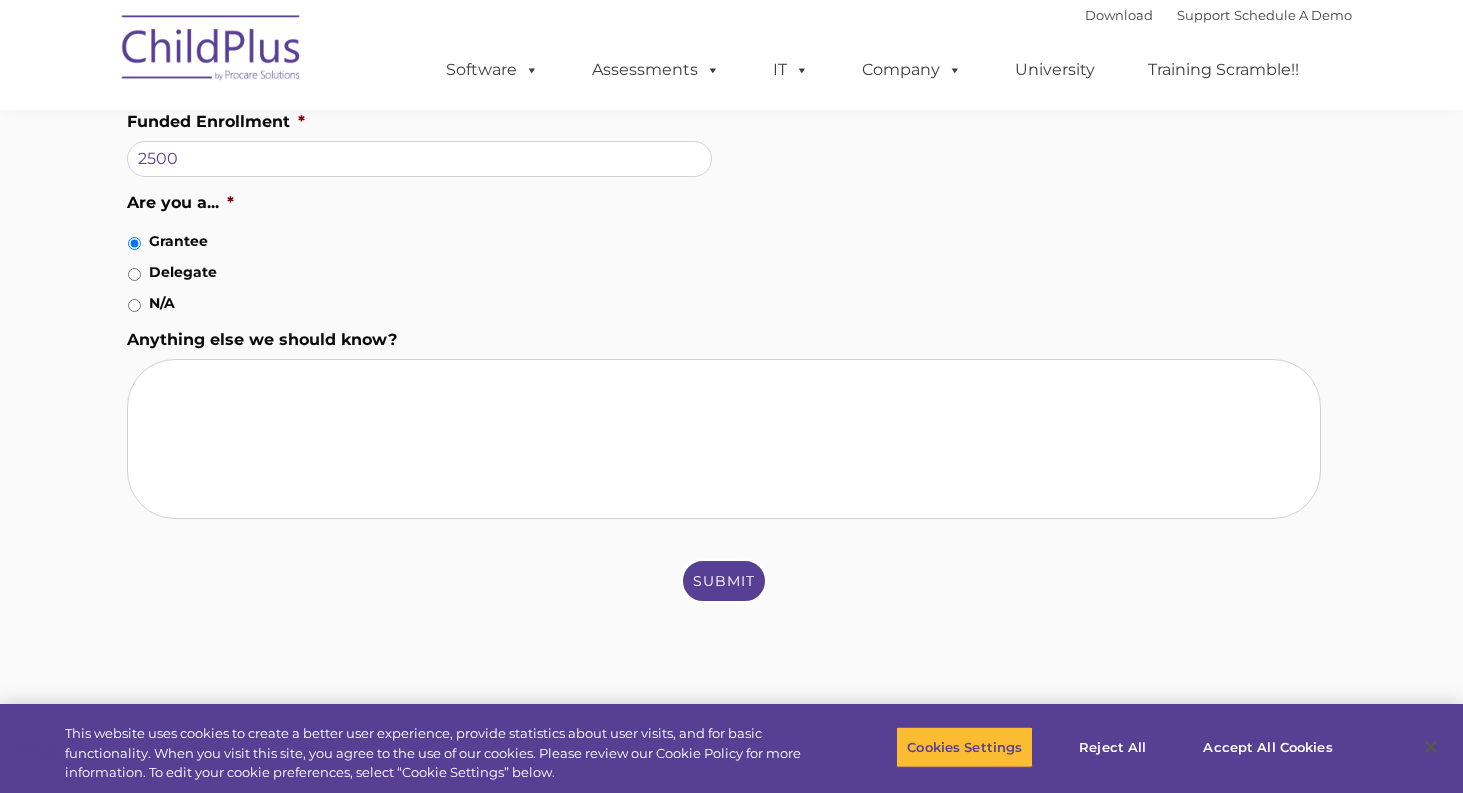 scroll, scrollTop: 1502, scrollLeft: 0, axis: vertical 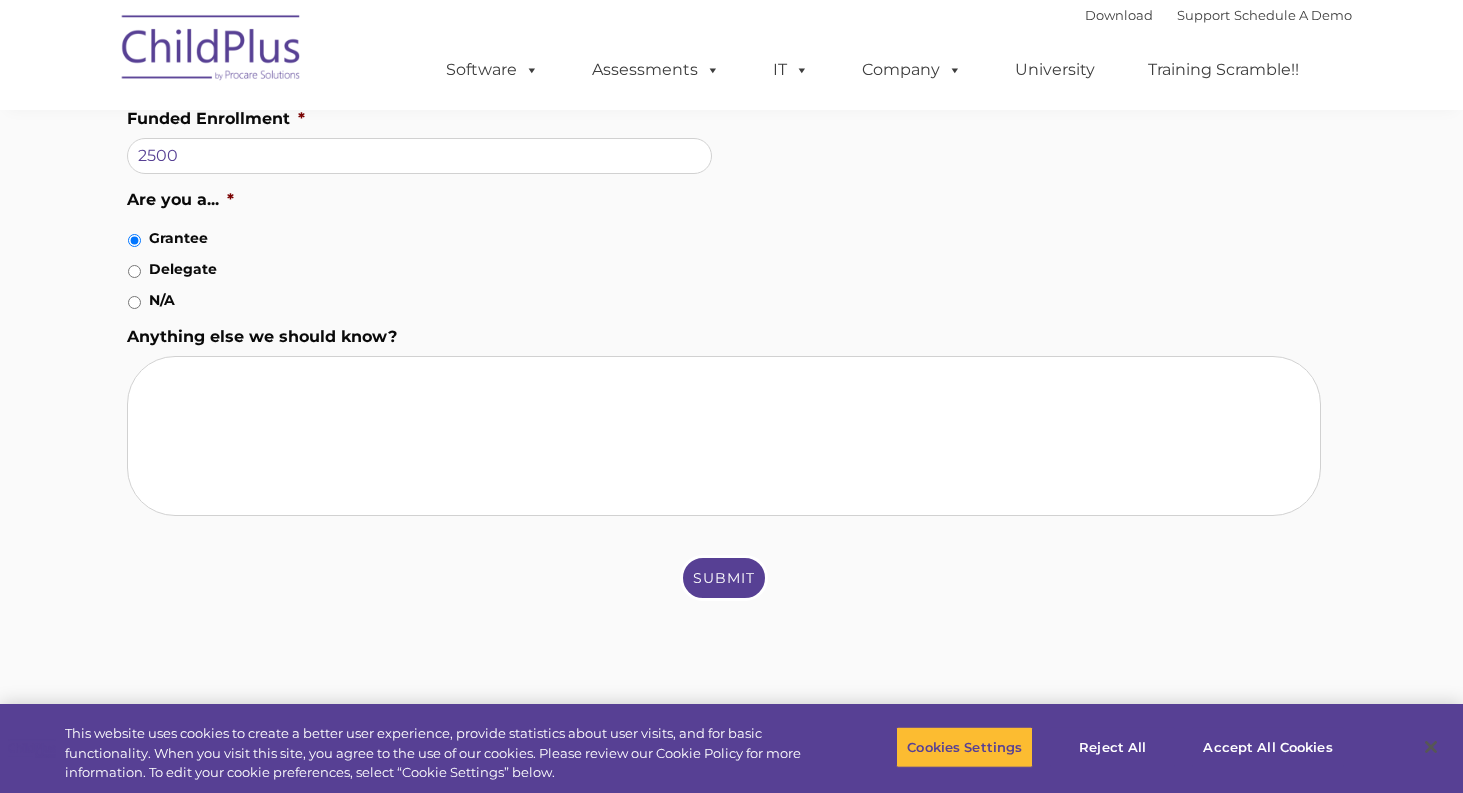 type on "bob@ascendature.com" 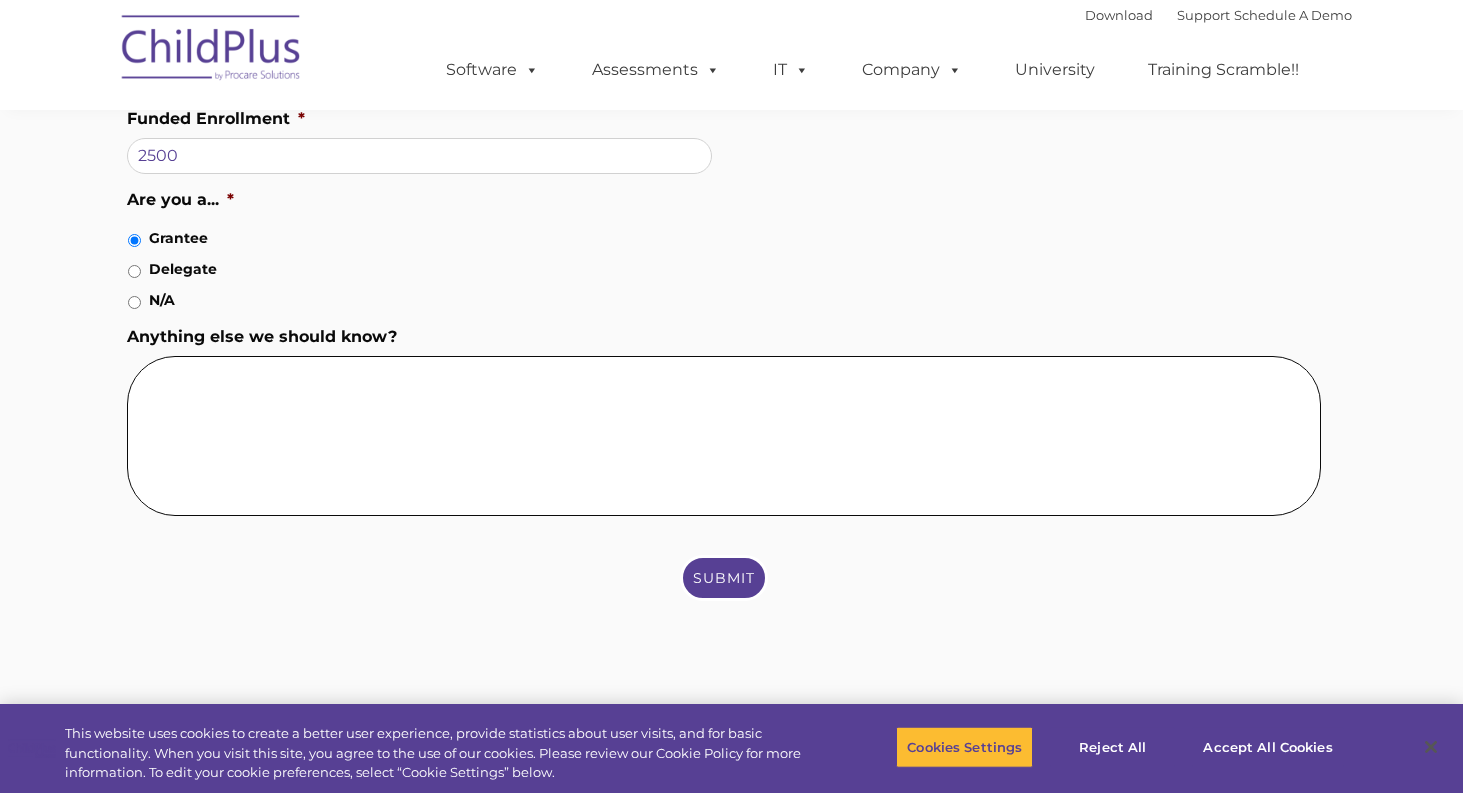 click on "Anything else we should know?" at bounding box center [724, 436] 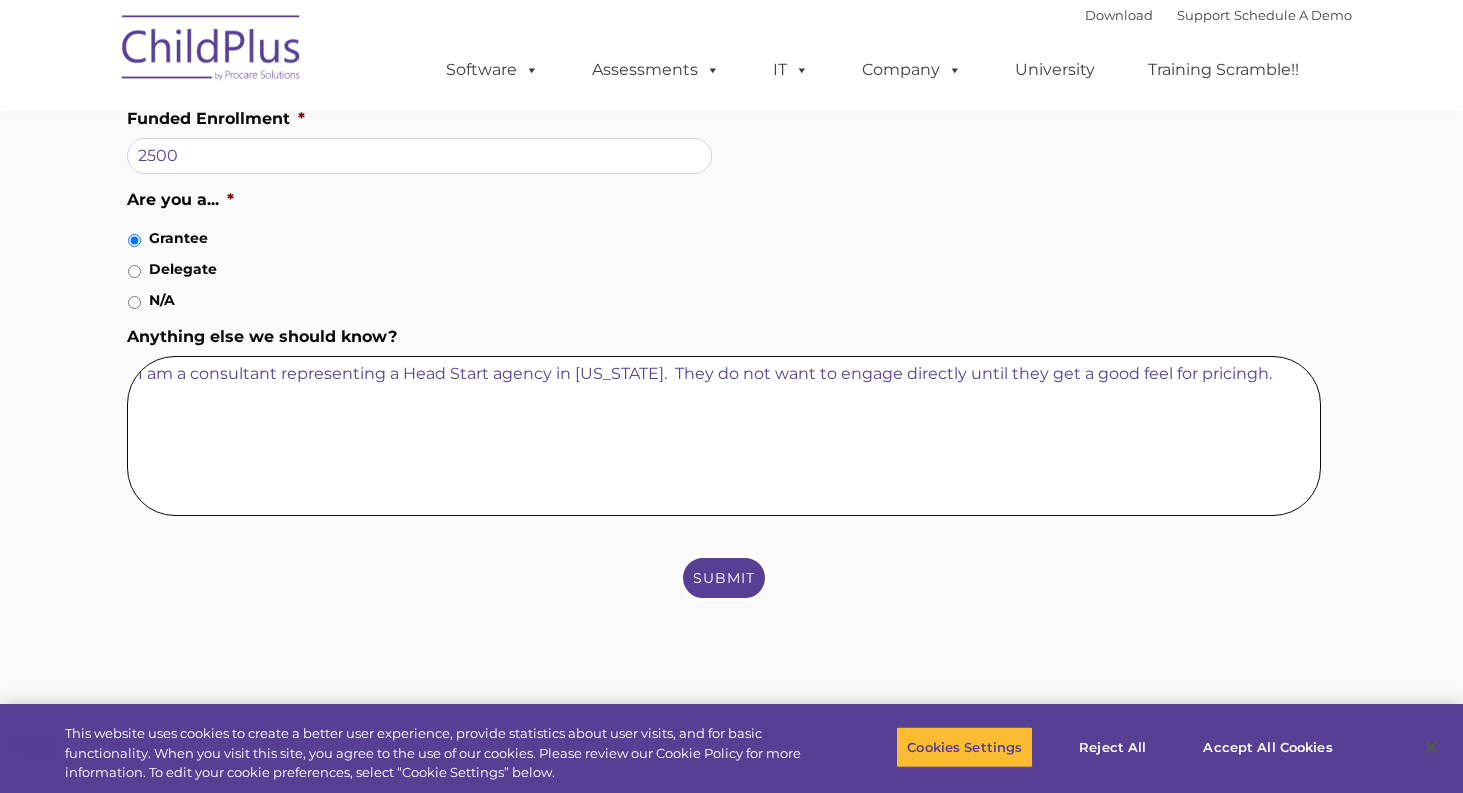 drag, startPoint x: 1211, startPoint y: 374, endPoint x: 1206, endPoint y: 315, distance: 59.211487 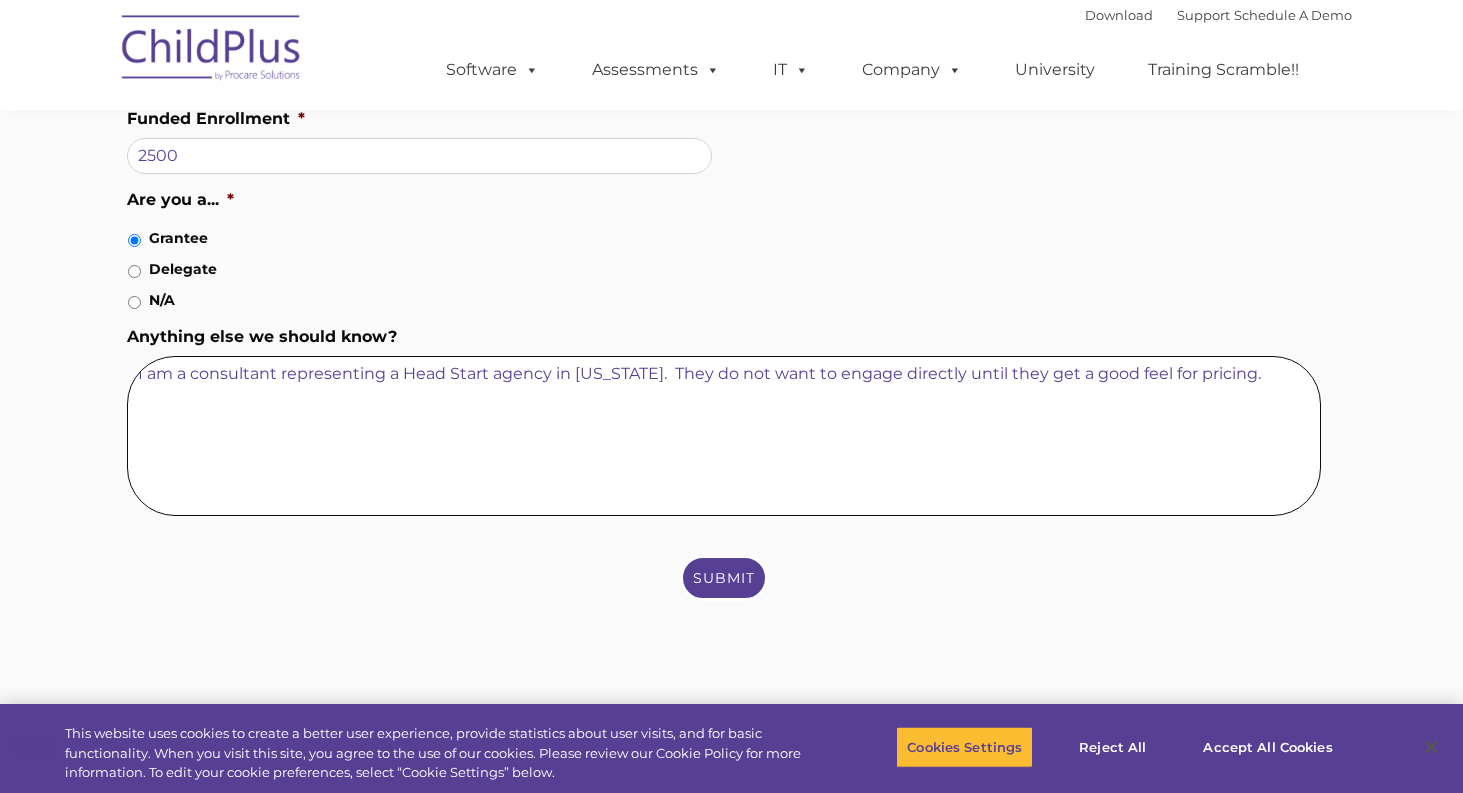 drag, startPoint x: 925, startPoint y: 375, endPoint x: 929, endPoint y: 341, distance: 34.234486 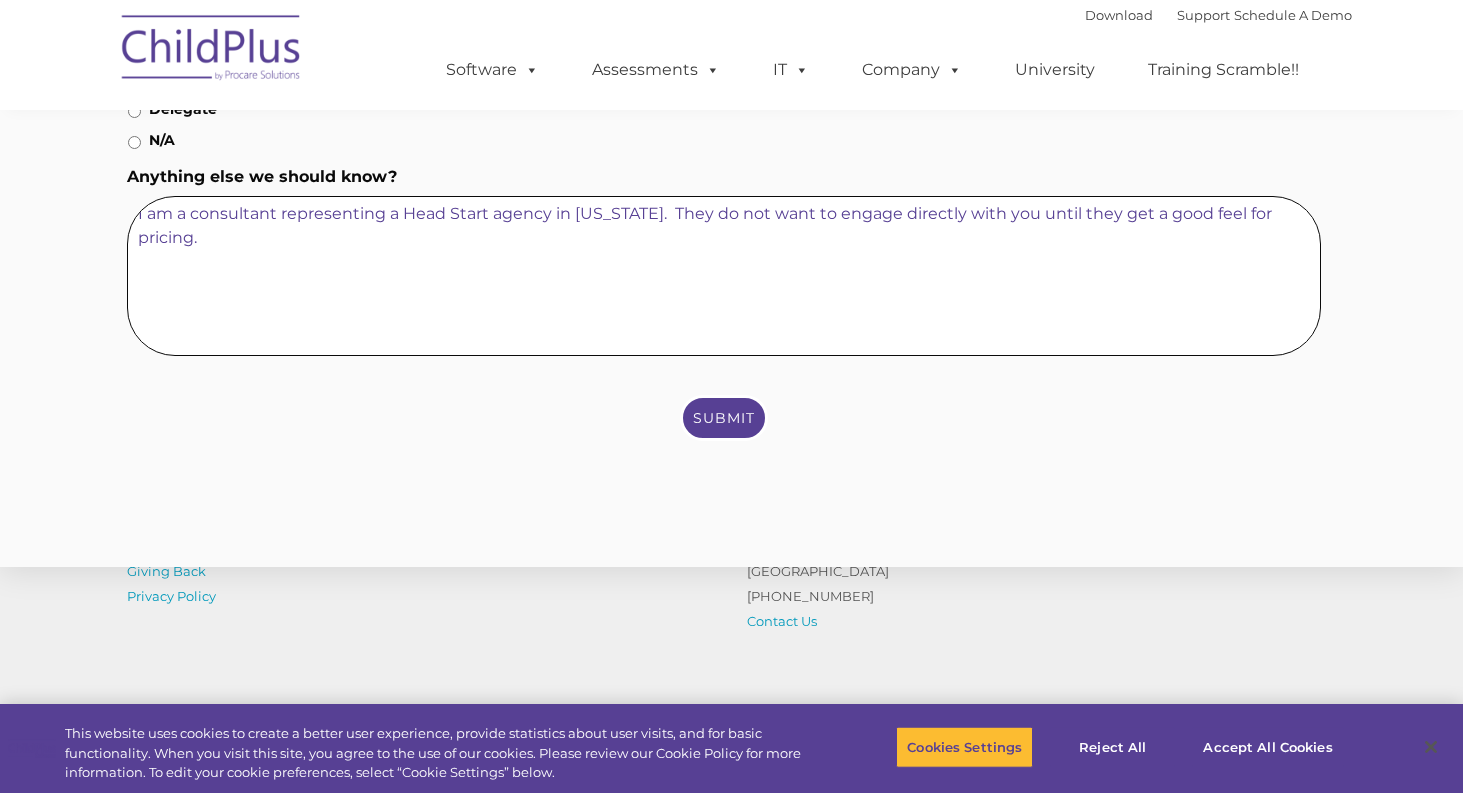 scroll, scrollTop: 1661, scrollLeft: 0, axis: vertical 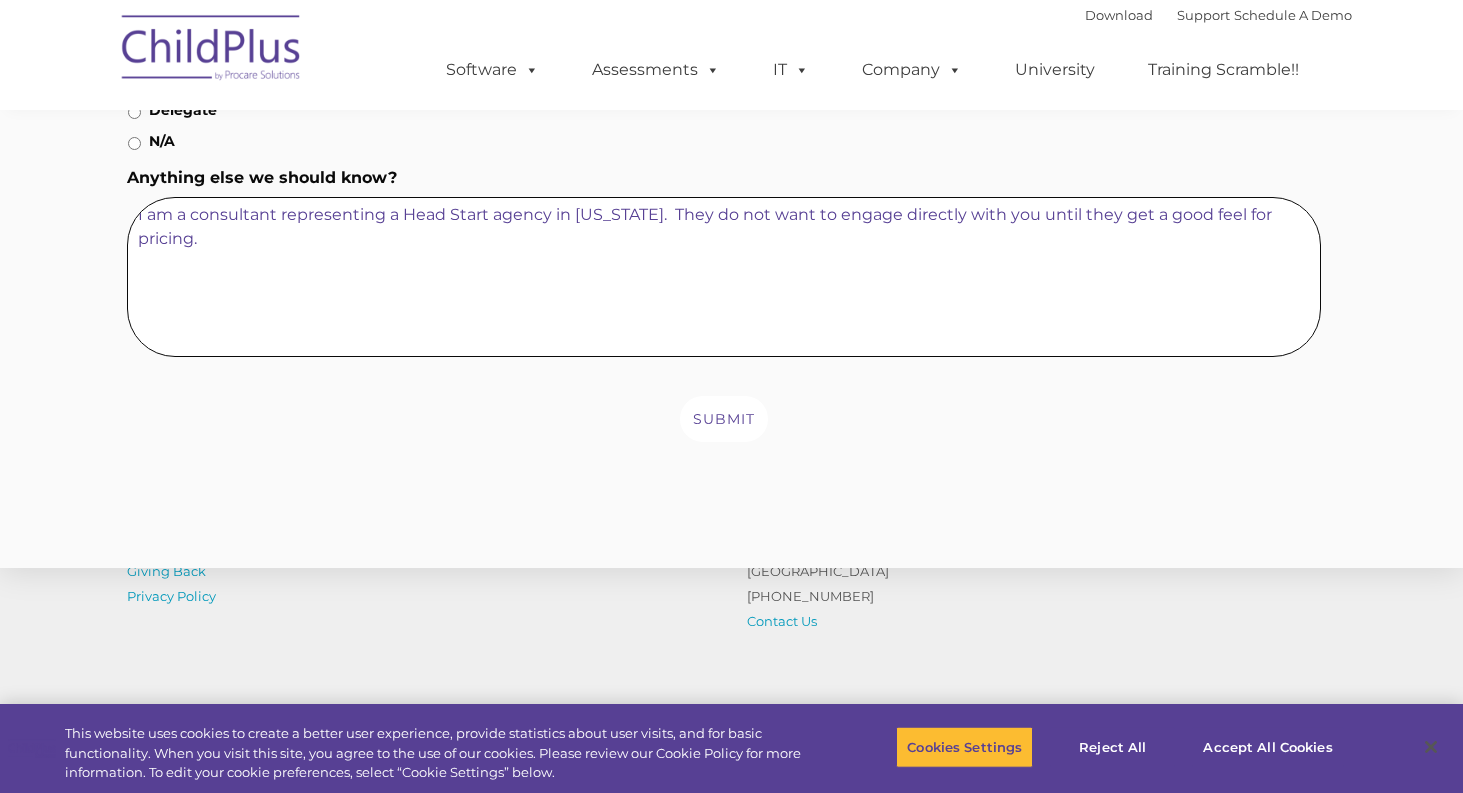 type on "I am a consultant representing a Head Start agency in Texas.  They do not want to engage directly with you until they get a good feel for pricing." 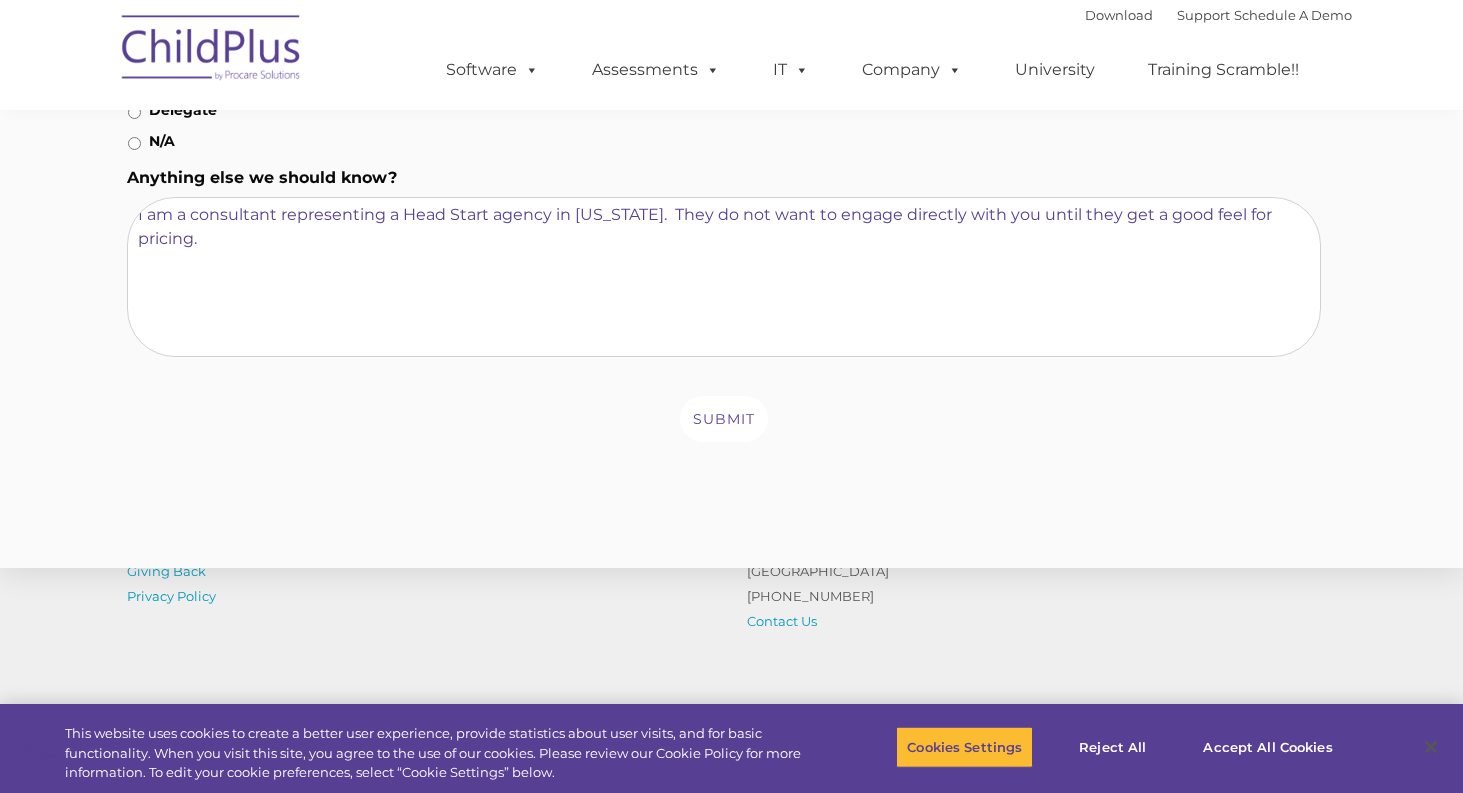 click on "Submit" at bounding box center [724, 419] 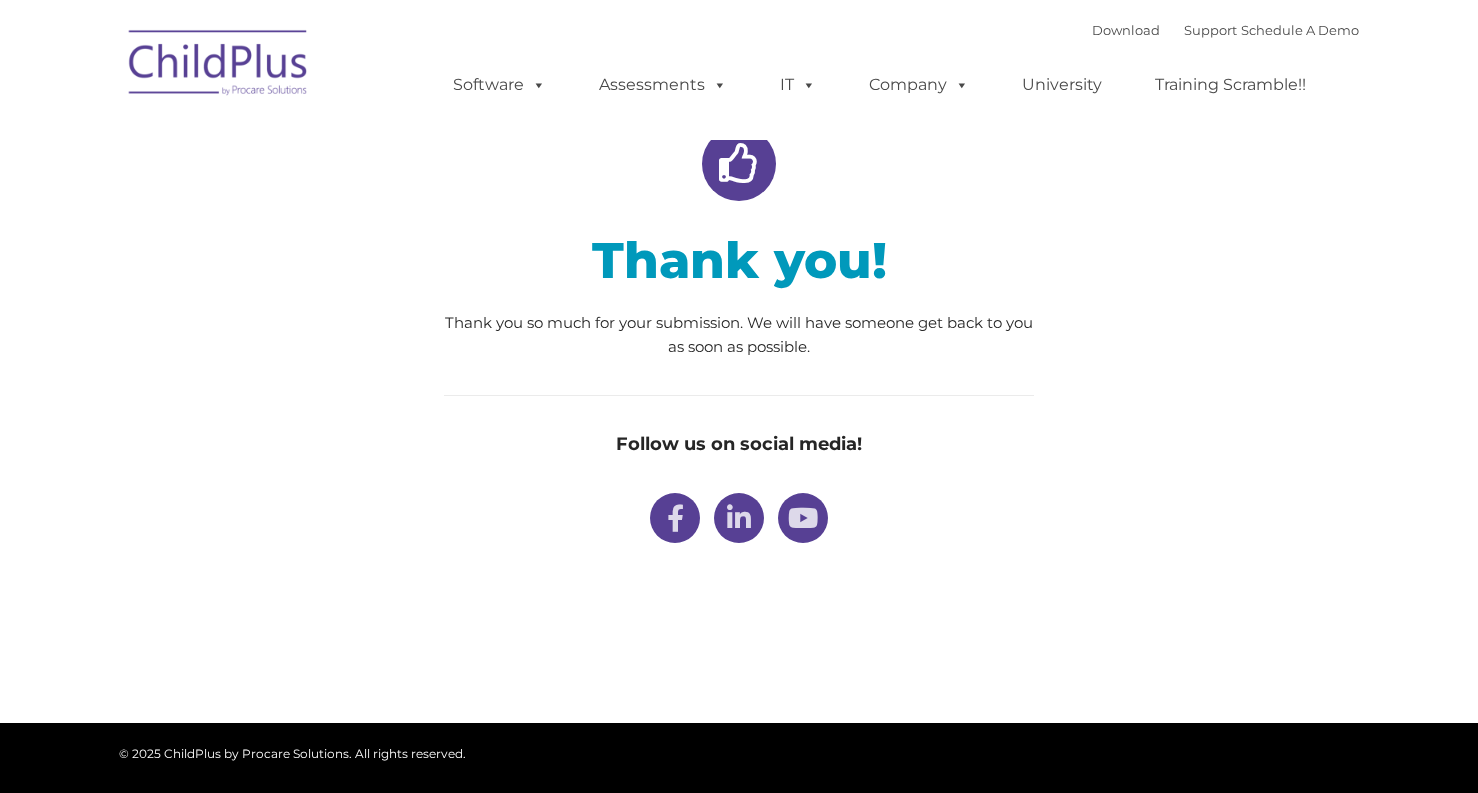 type on "" 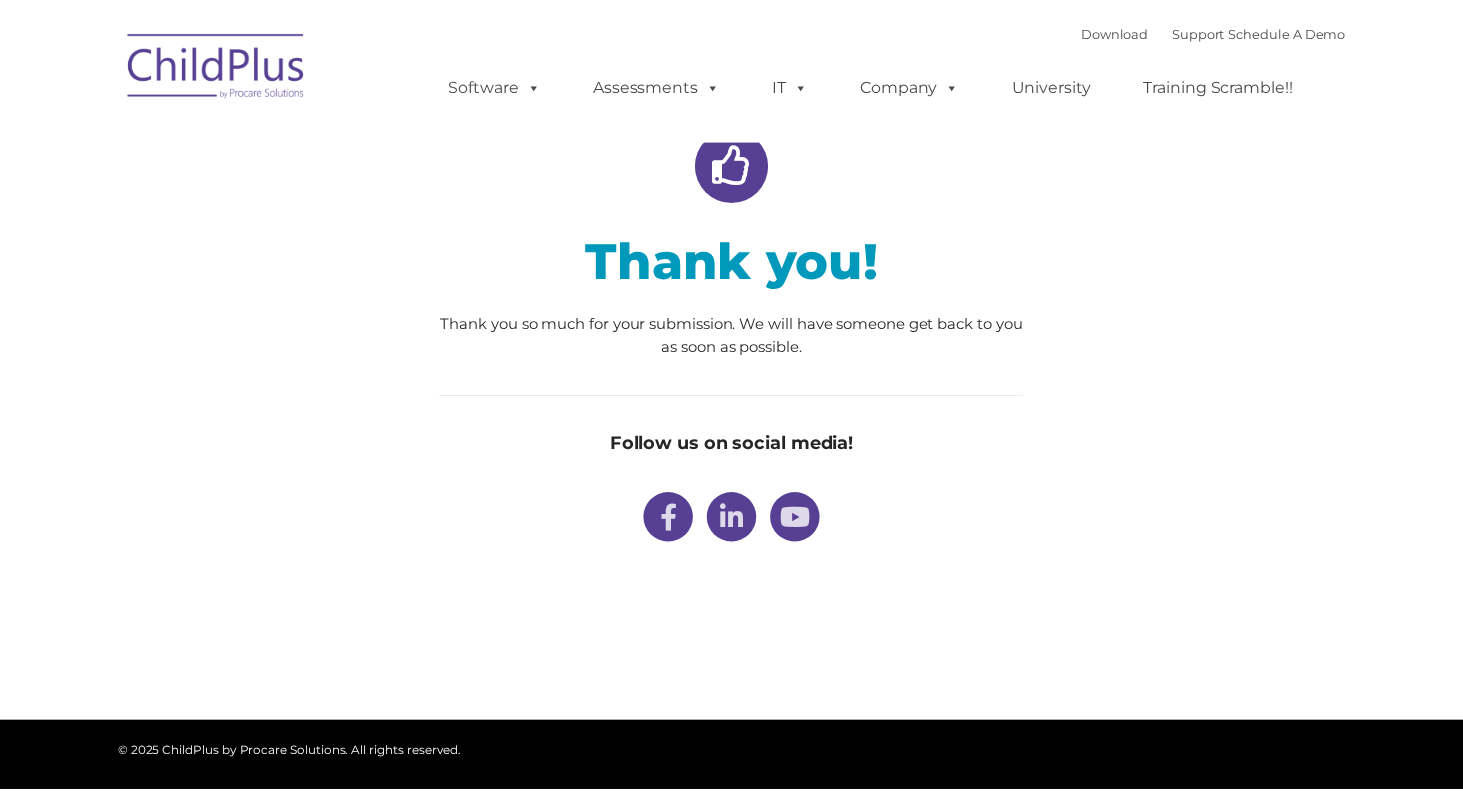 scroll, scrollTop: 0, scrollLeft: 0, axis: both 